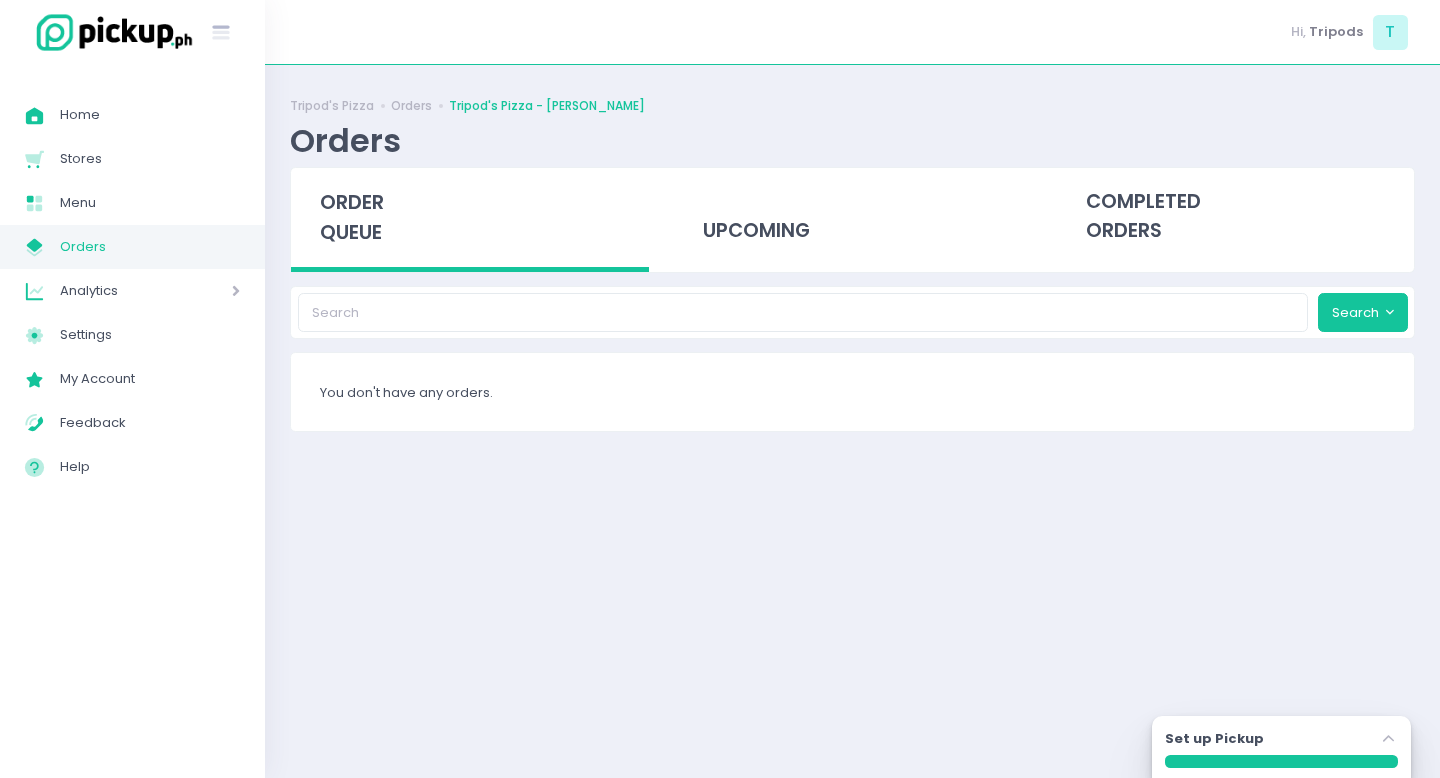 scroll, scrollTop: 0, scrollLeft: 0, axis: both 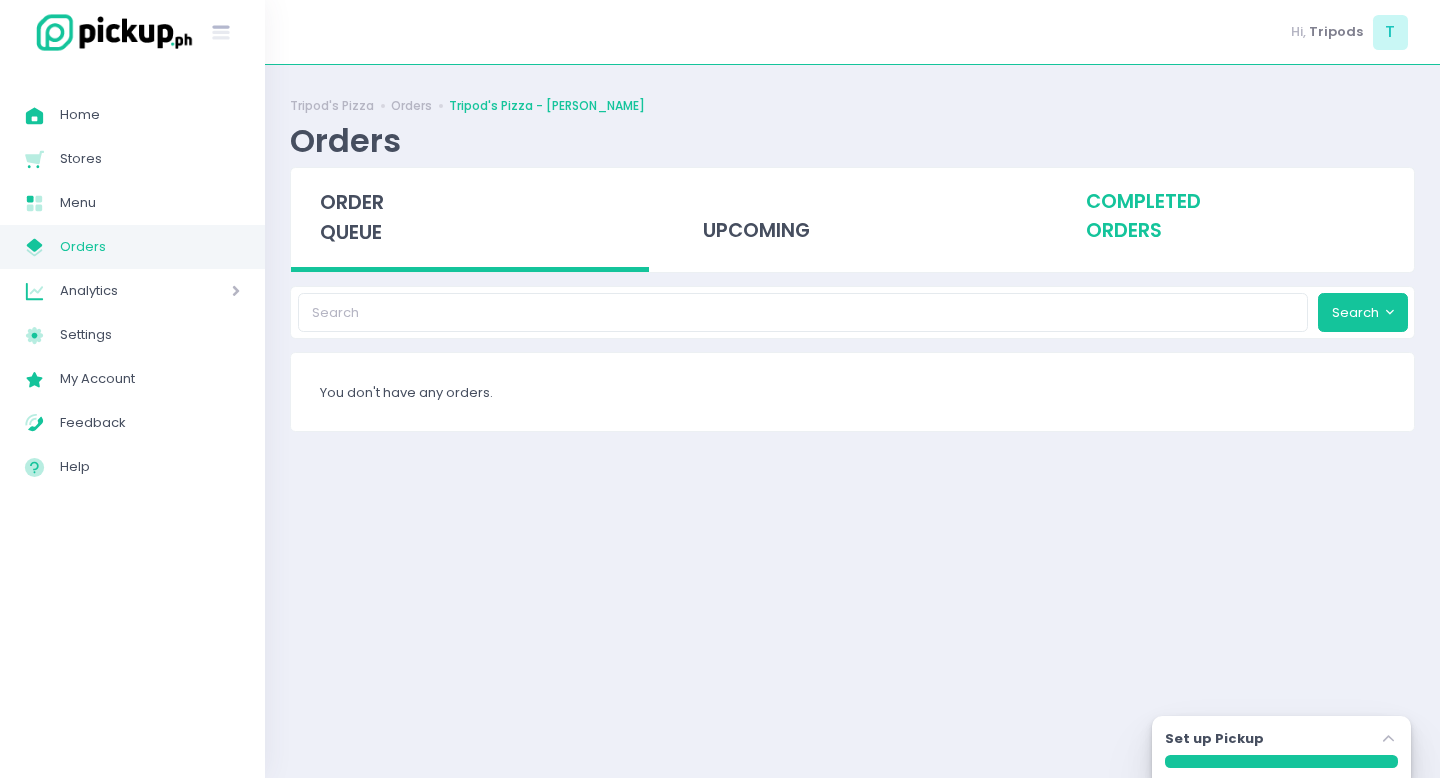 click on "completed  orders" at bounding box center (1235, 217) 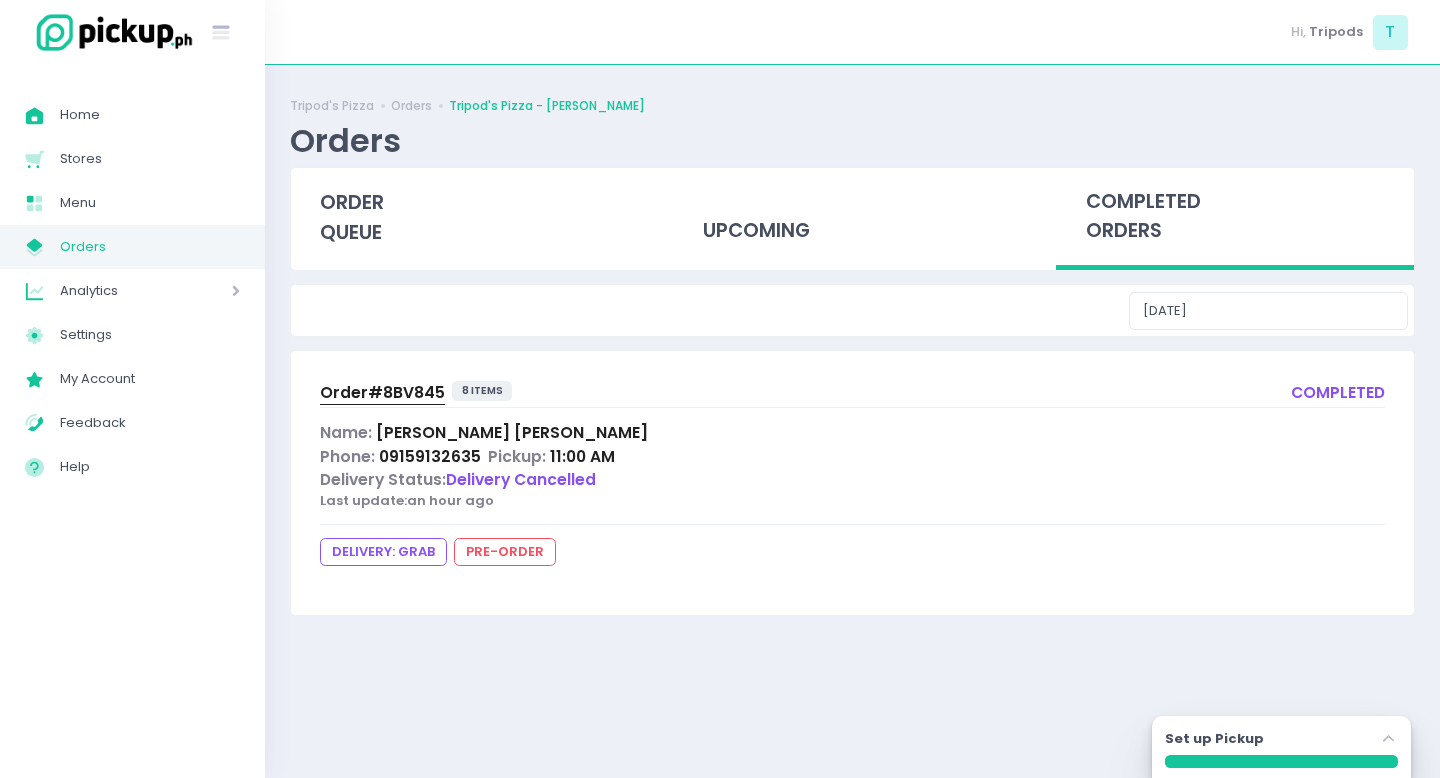 click on "Order# 8BV845" at bounding box center [382, 392] 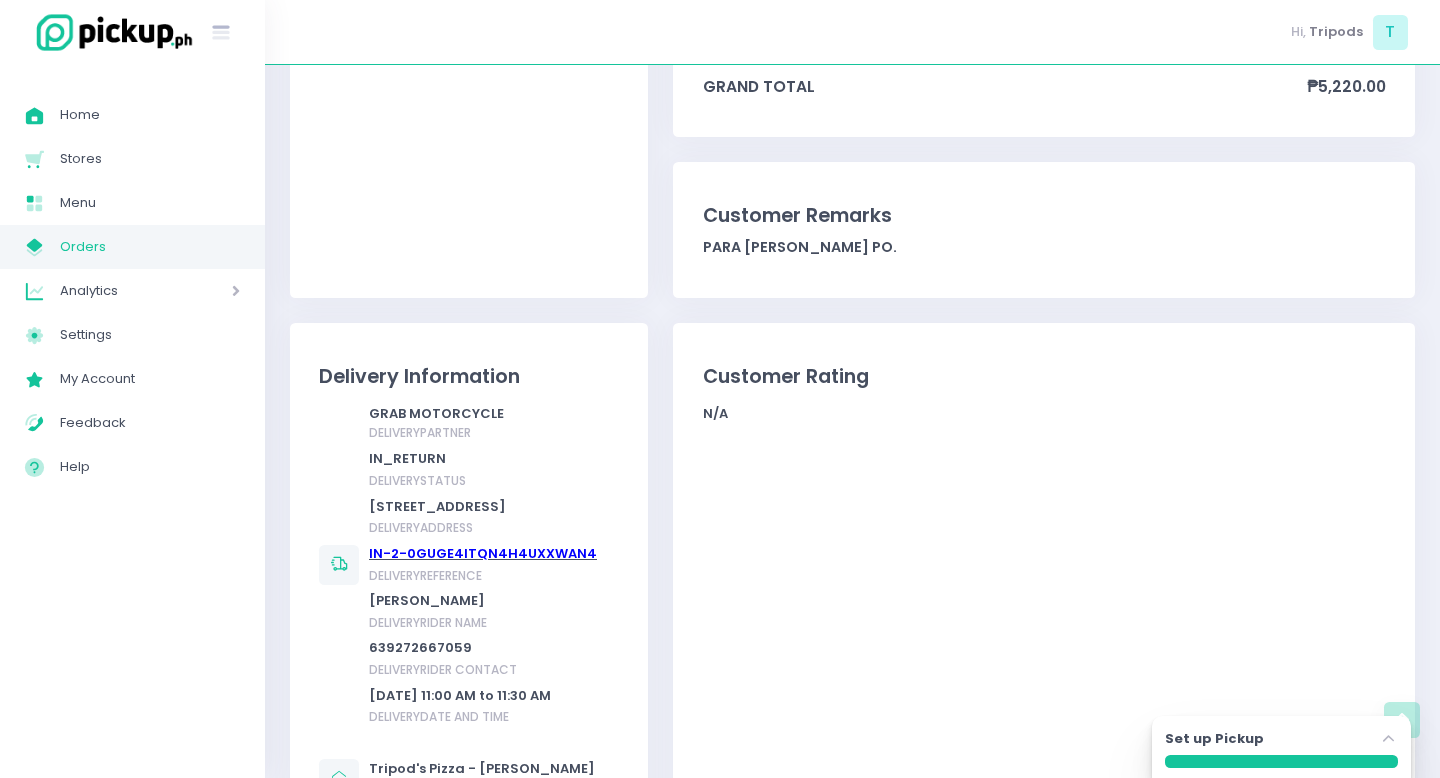 scroll, scrollTop: 906, scrollLeft: 0, axis: vertical 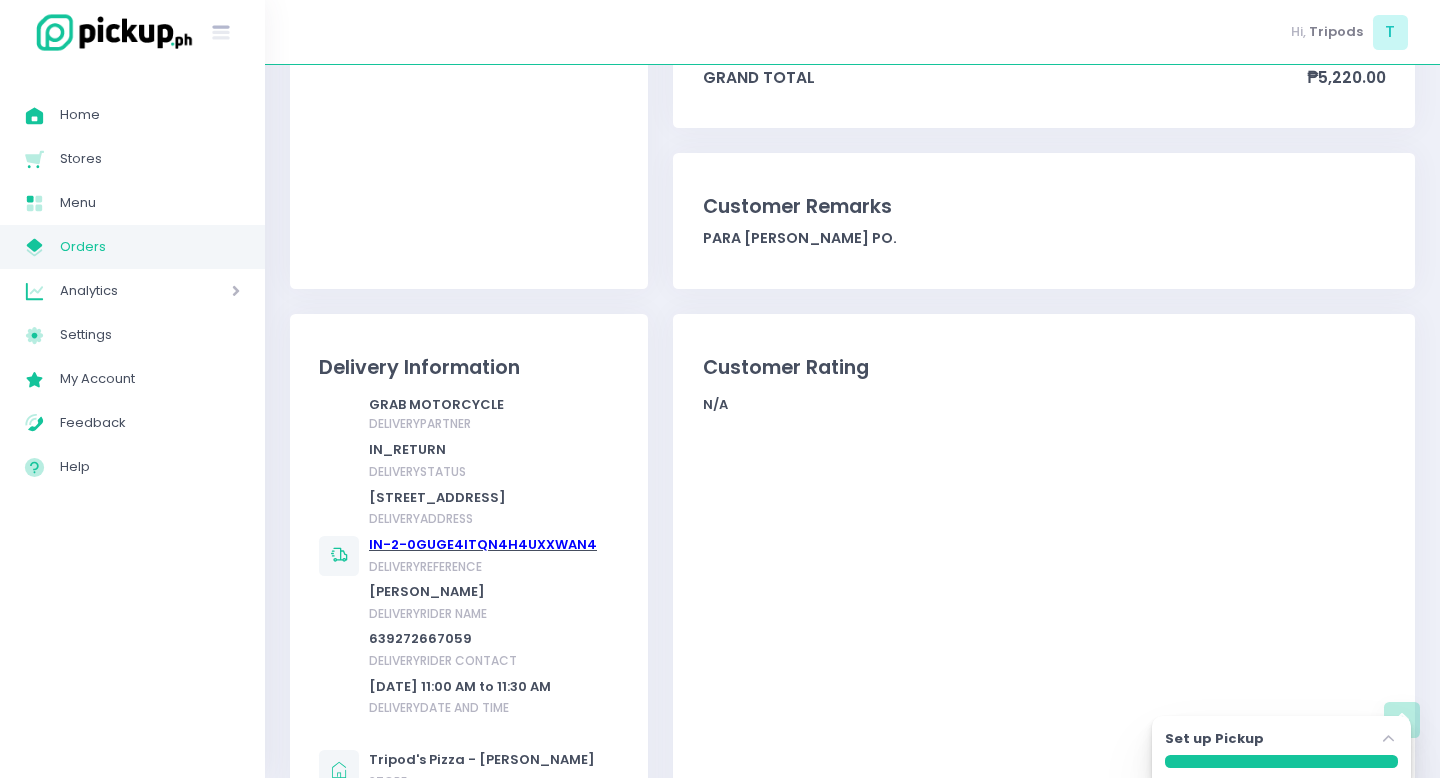 click on "IN-2-0GUGE4ITQN4H4UXXWAN4" at bounding box center (483, 544) 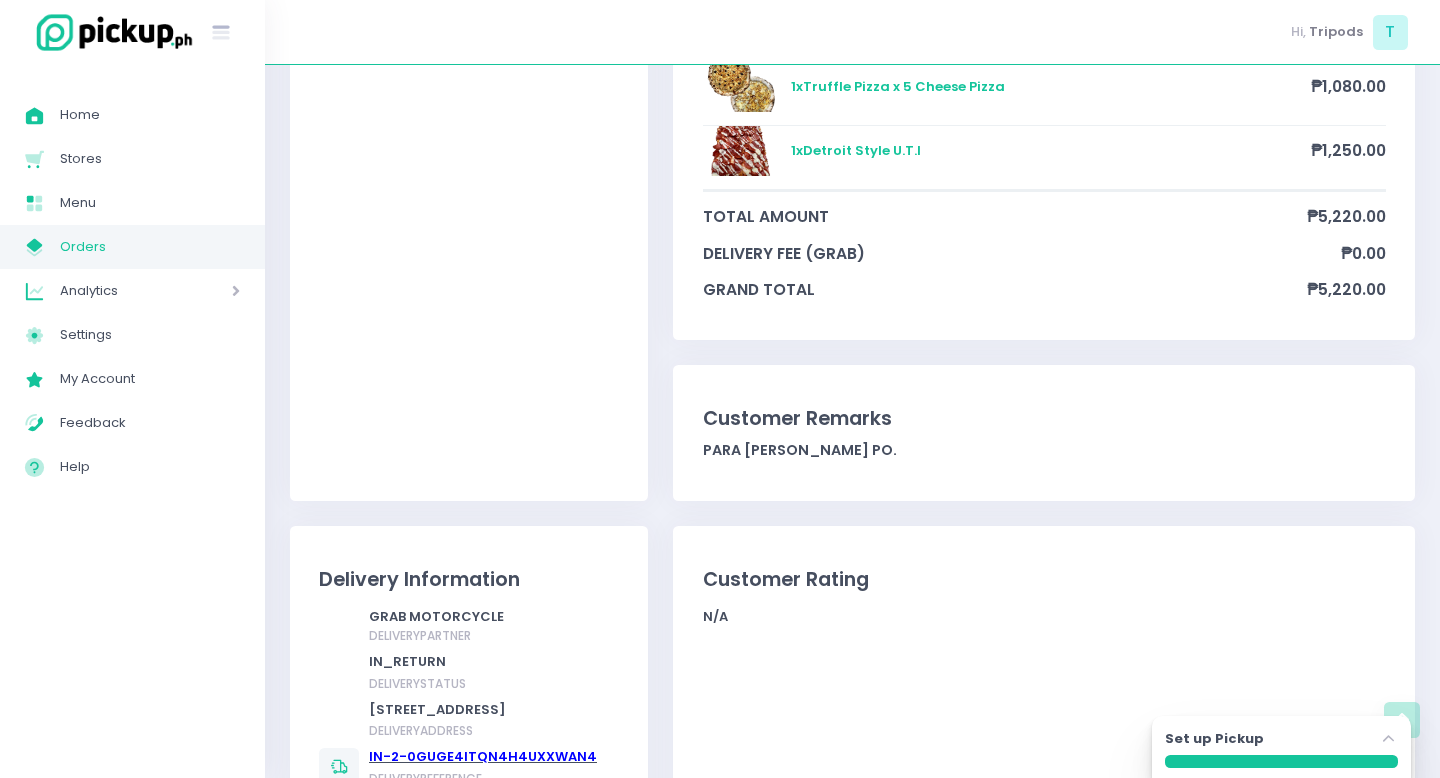 scroll, scrollTop: 575, scrollLeft: 0, axis: vertical 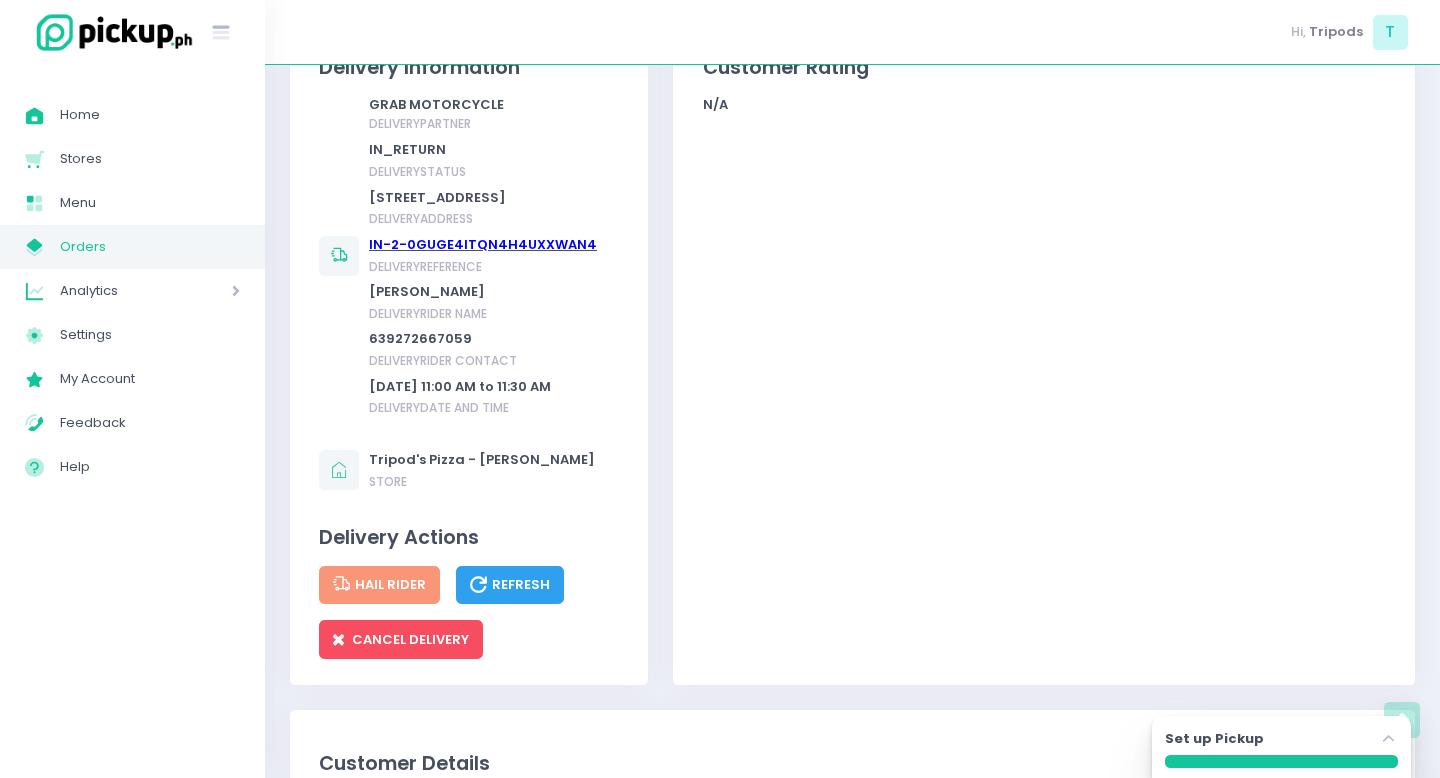 click on "IN-2-0GUGE4ITQN4H4UXXWAN4" at bounding box center [483, 244] 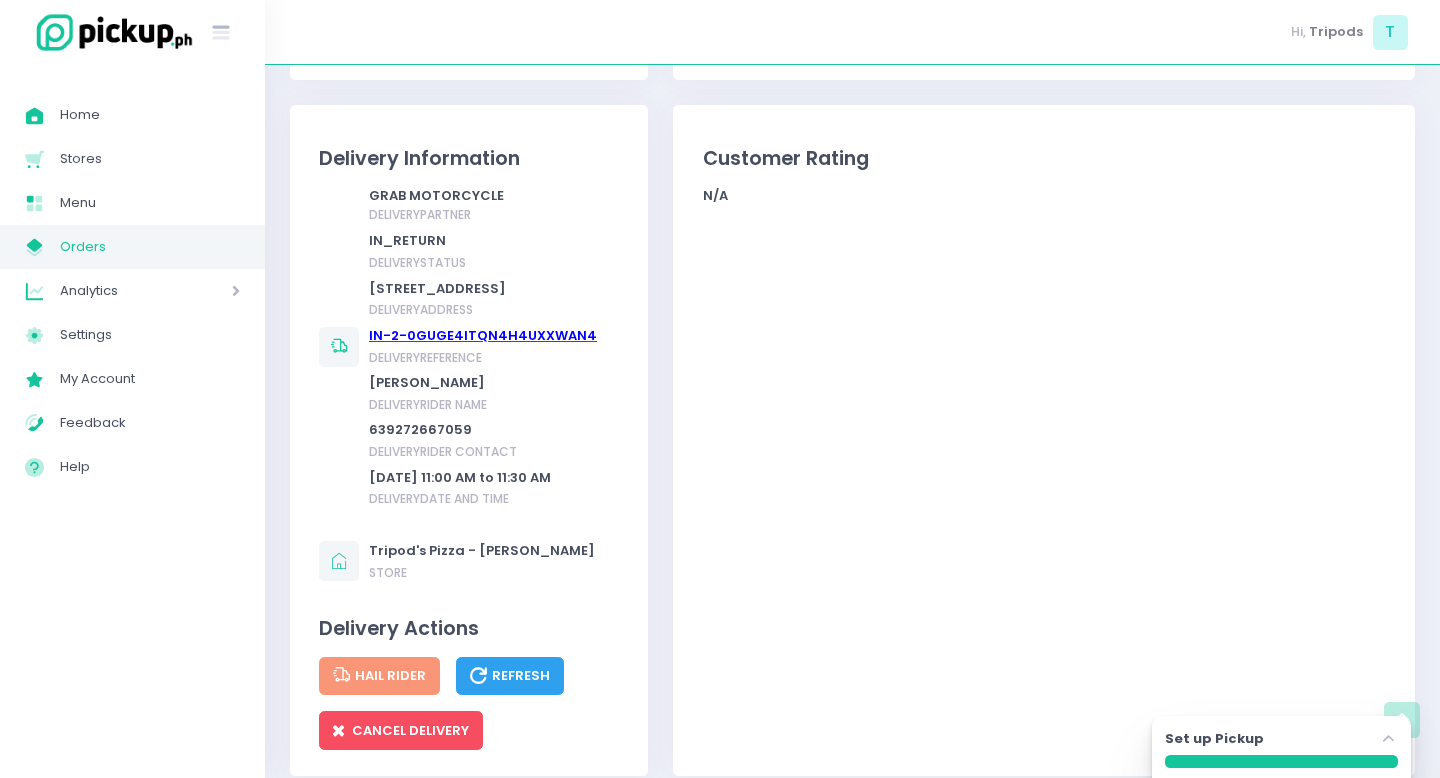 scroll, scrollTop: 1107, scrollLeft: 0, axis: vertical 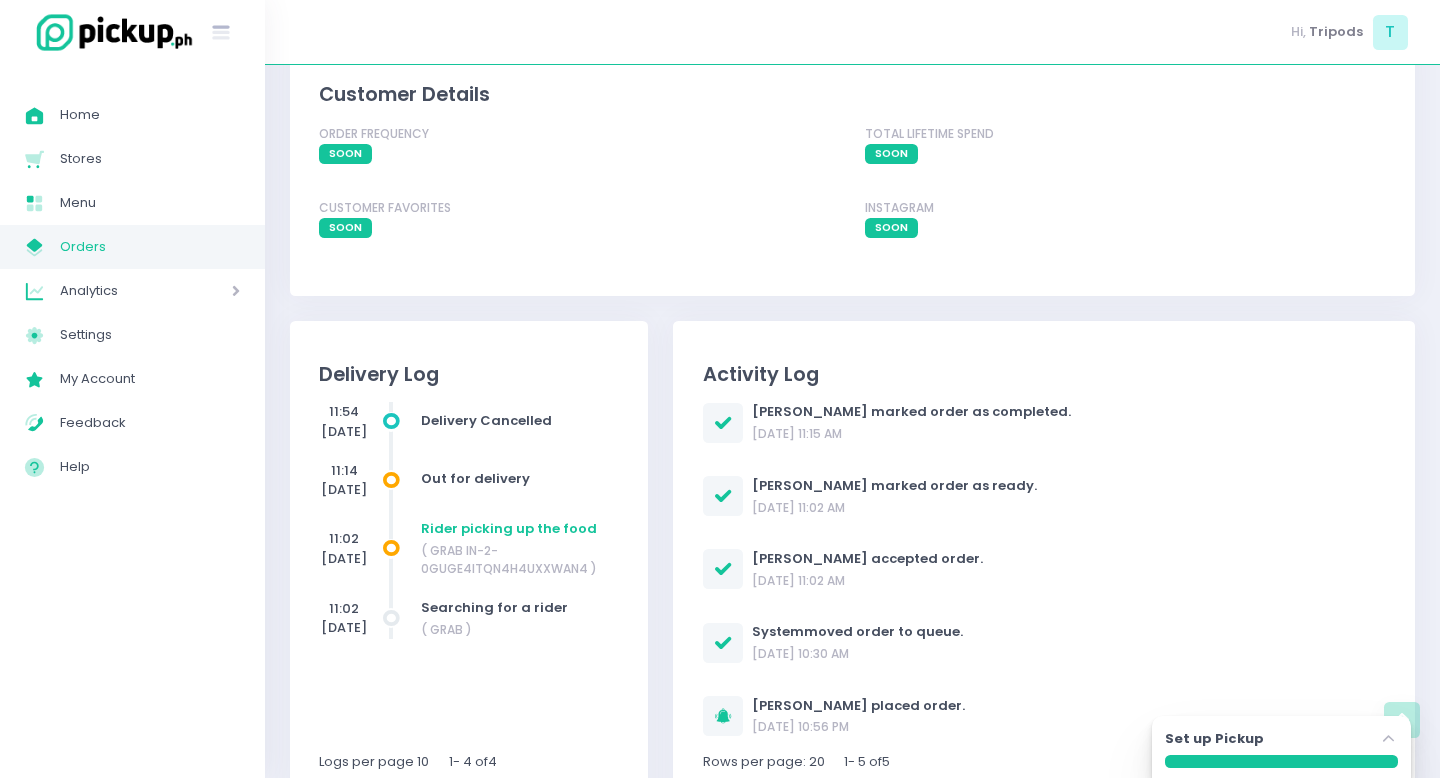 click on "Rider picking up the food ( GRAB IN-2-0GUGE4ITQN4H4UXXWAN4 )" at bounding box center (520, 548) 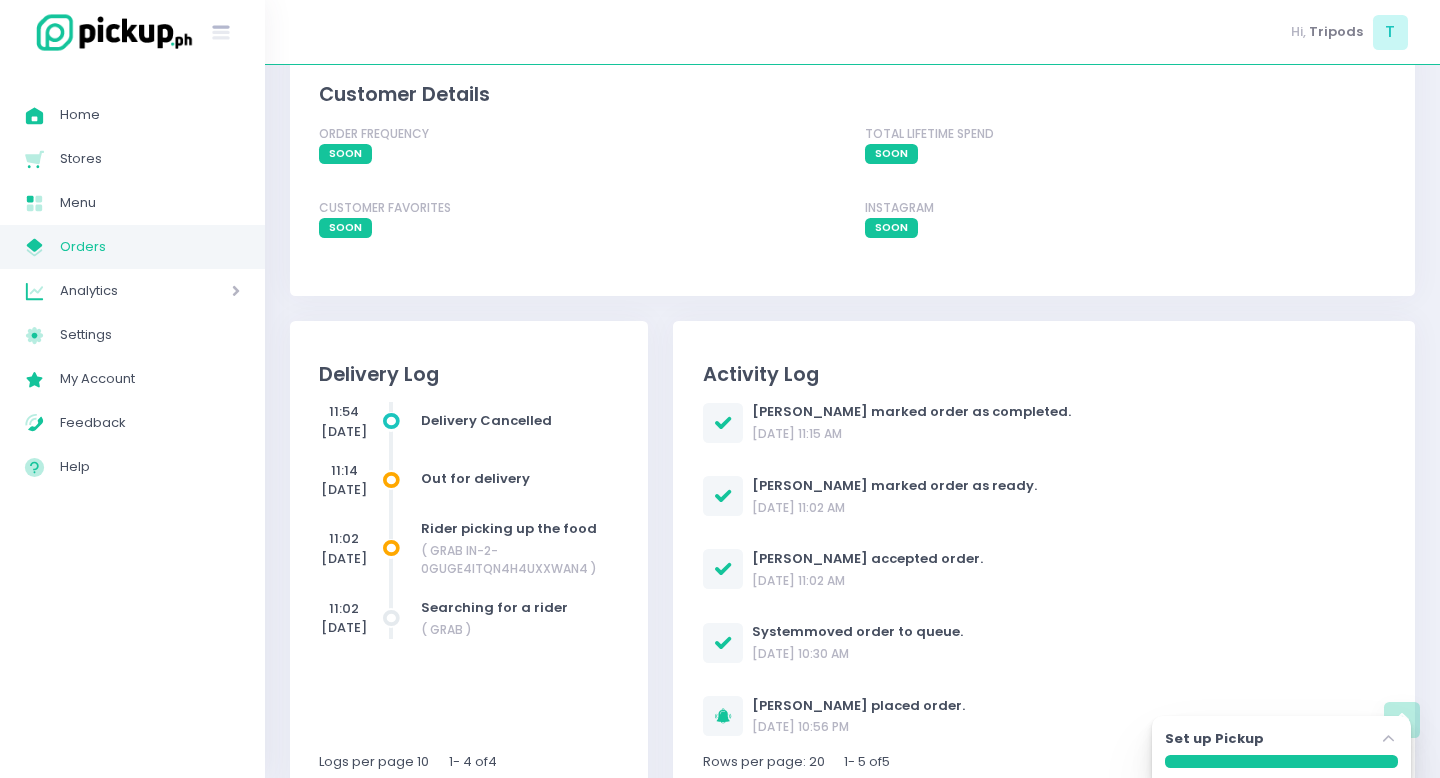 click on "11:54 [DATE] Delivery Cancelled 11:14 [DATE] Out for delivery 11:02 [DATE] Rider picking up the food ( GRAB IN-2-0GUGE4ITQN4H4UXXWAN4 ) 11:02 [DATE] Searching for a rider ( GRAB  )" at bounding box center [469, 577] 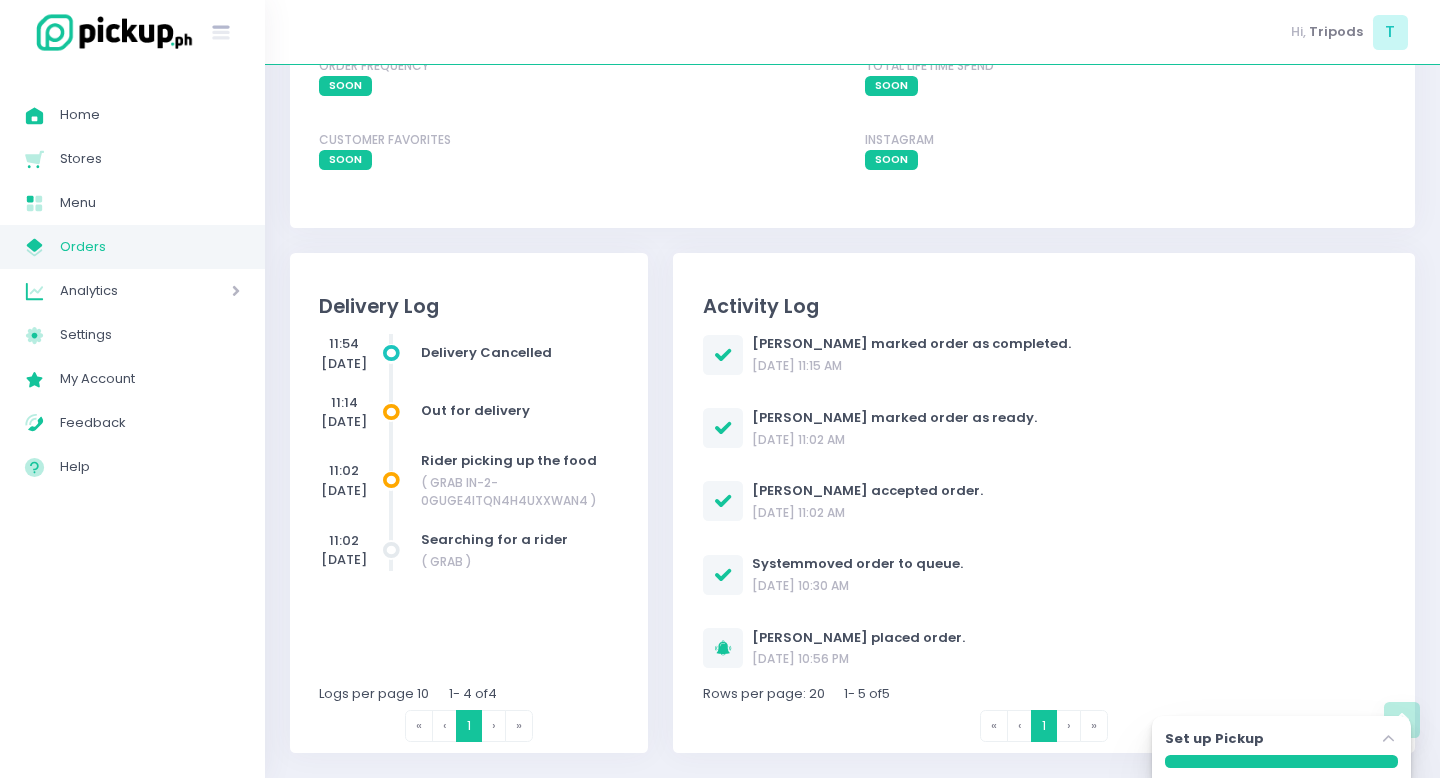 scroll, scrollTop: 1963, scrollLeft: 0, axis: vertical 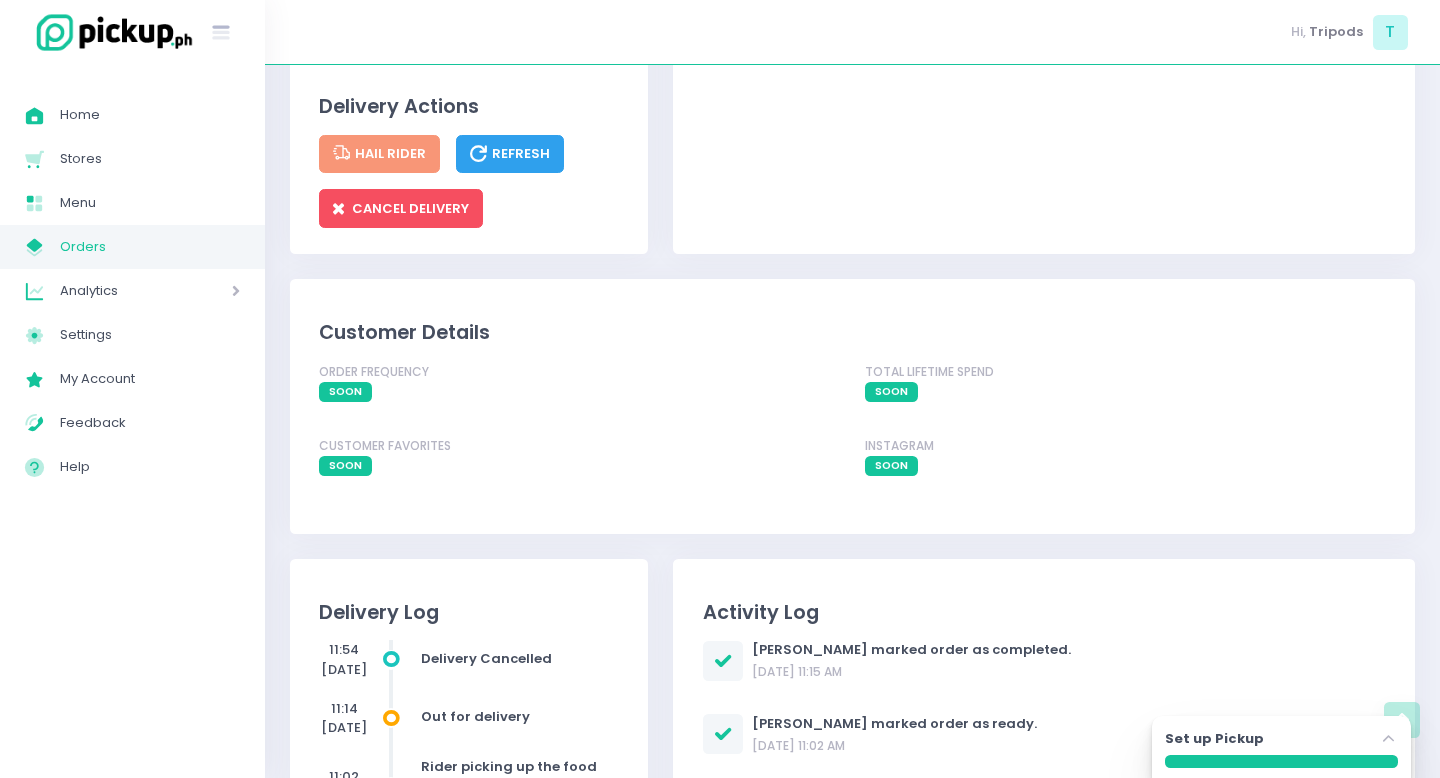 click on "Refresh" at bounding box center (510, 154) 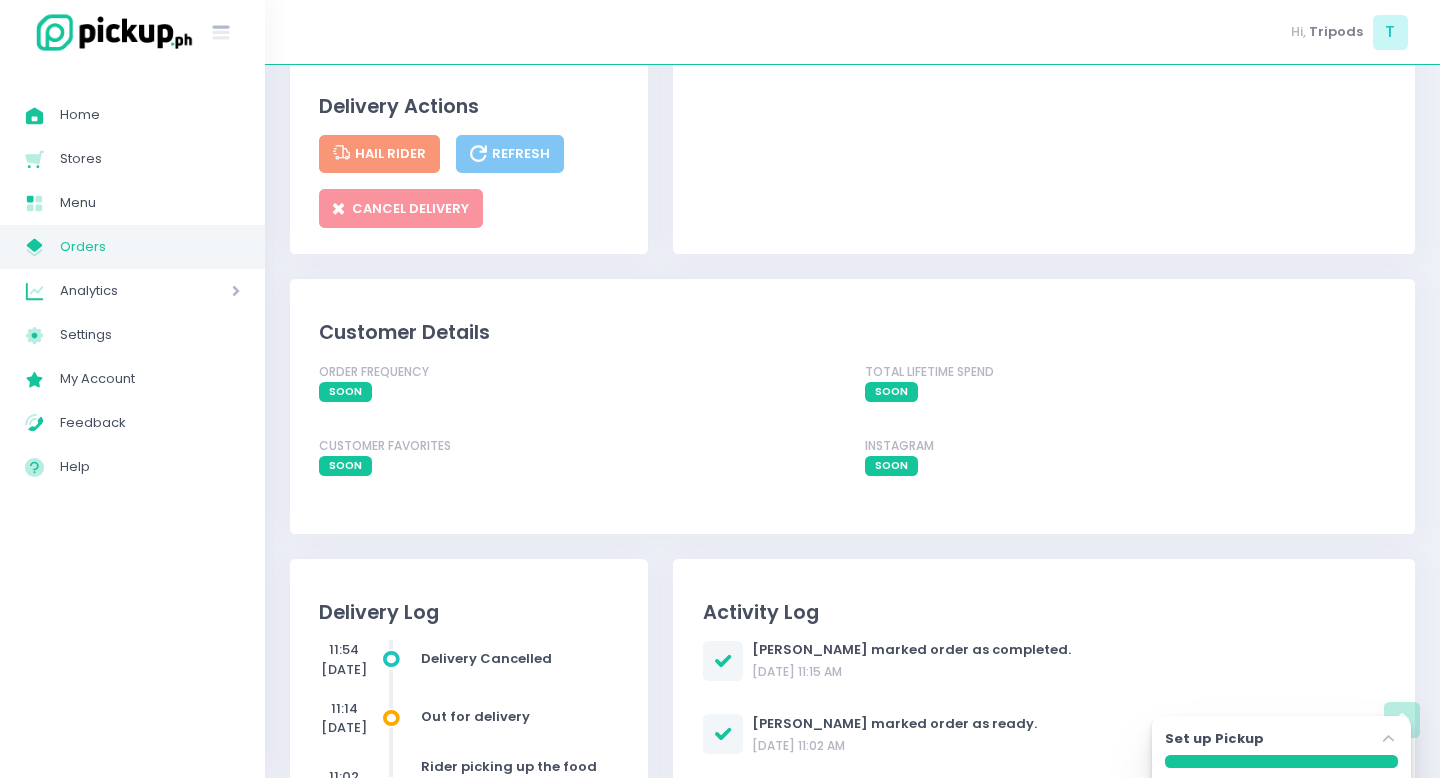 scroll, scrollTop: 1963, scrollLeft: 0, axis: vertical 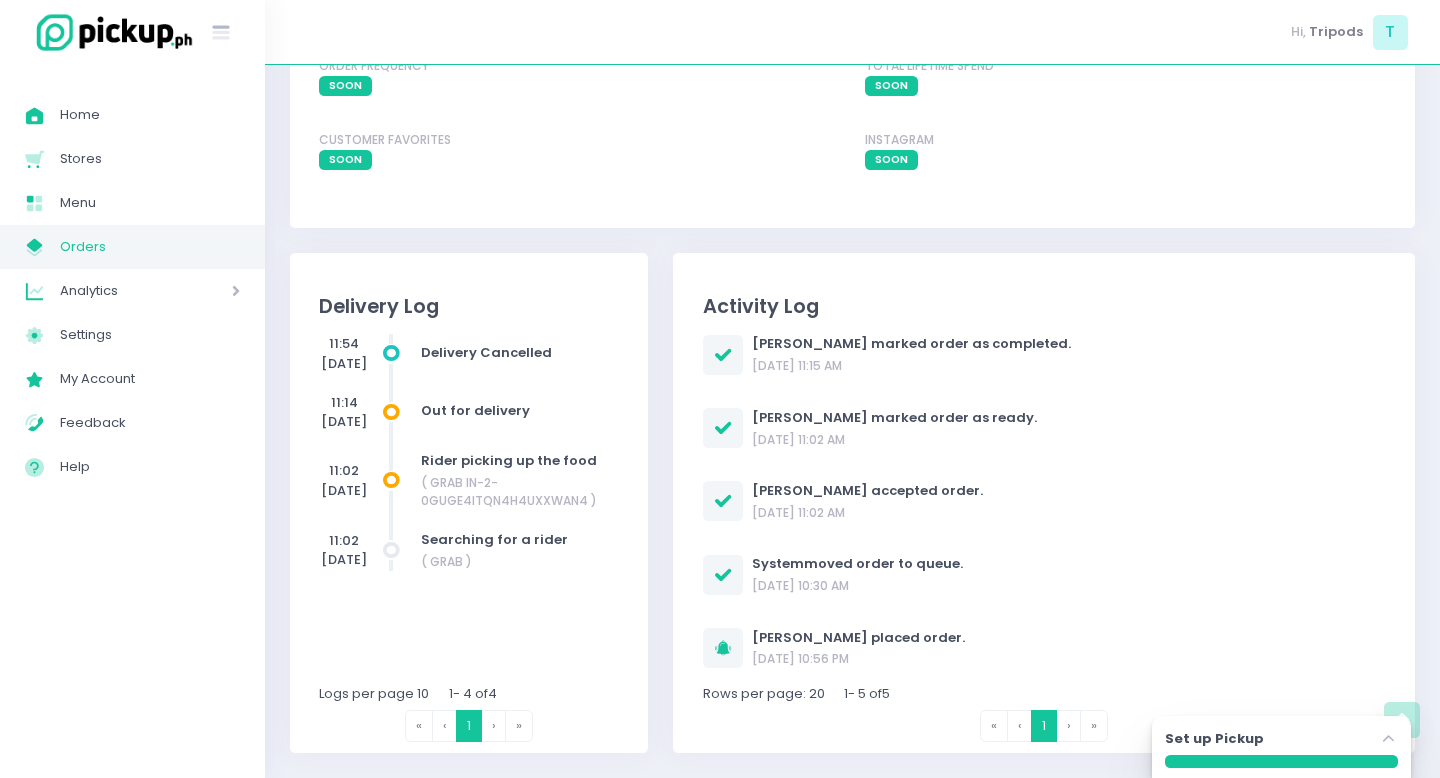 click on "Customer Details Order Frequency soon Total Lifetime Spend soon Customer Favorites soon Instagram soon" at bounding box center (853, 113) 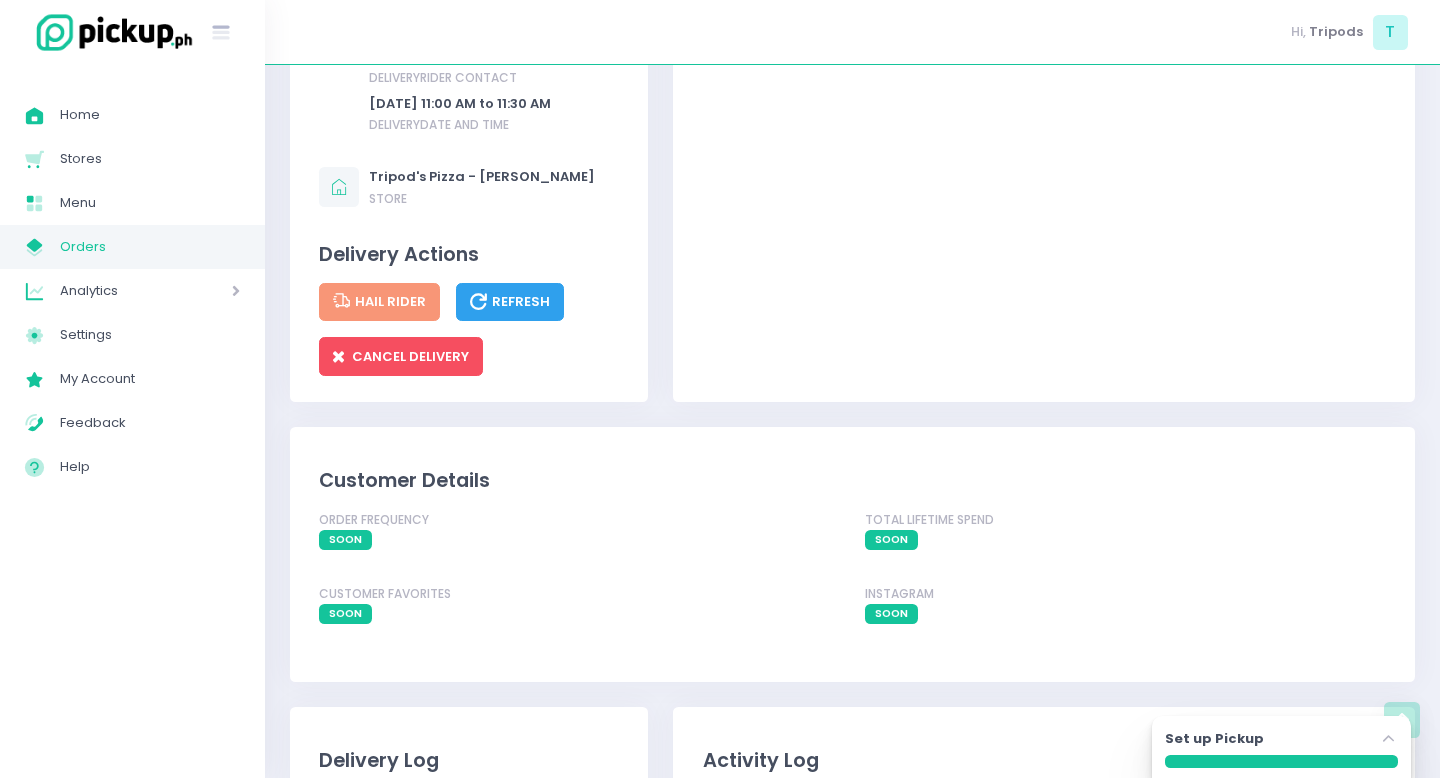 scroll, scrollTop: 1148, scrollLeft: 0, axis: vertical 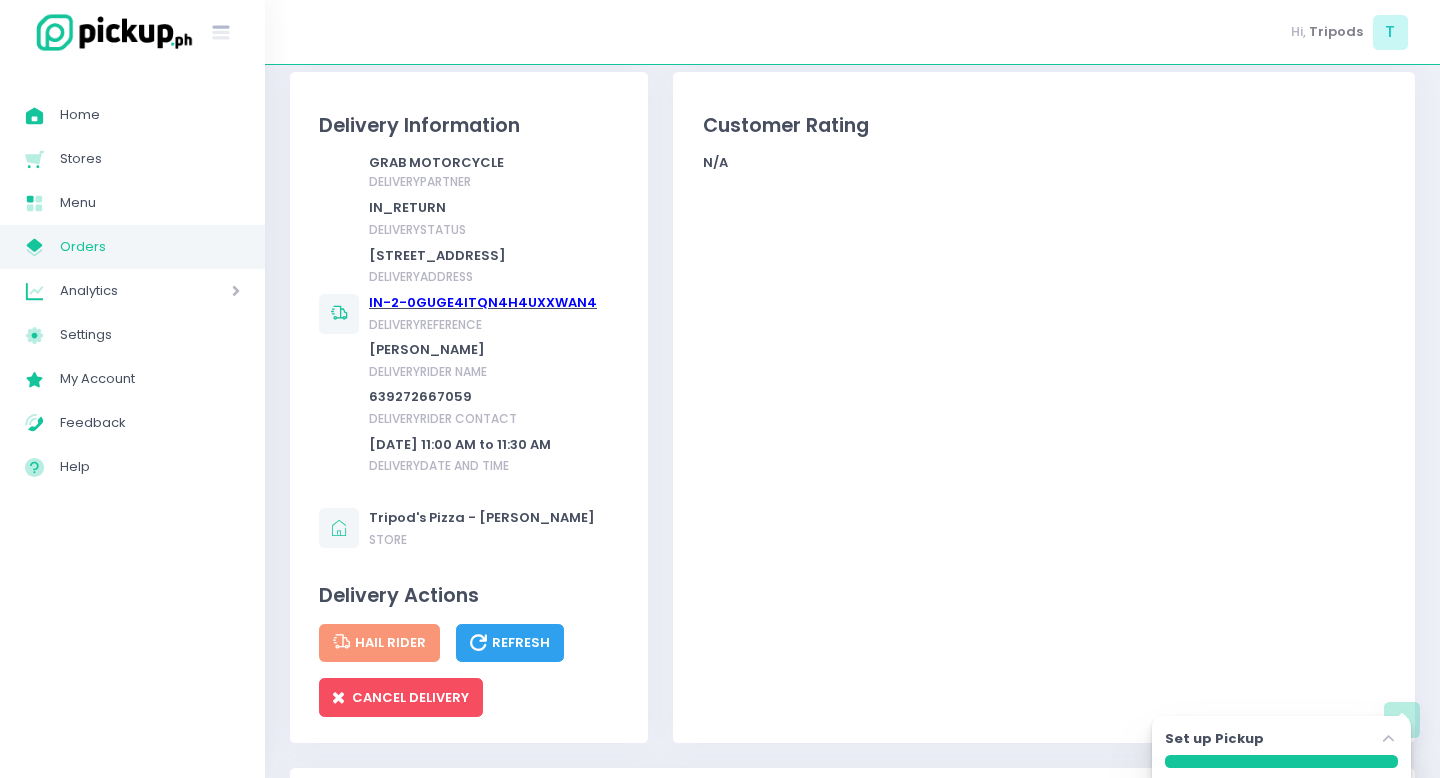drag, startPoint x: 477, startPoint y: 407, endPoint x: 427, endPoint y: 425, distance: 53.14132 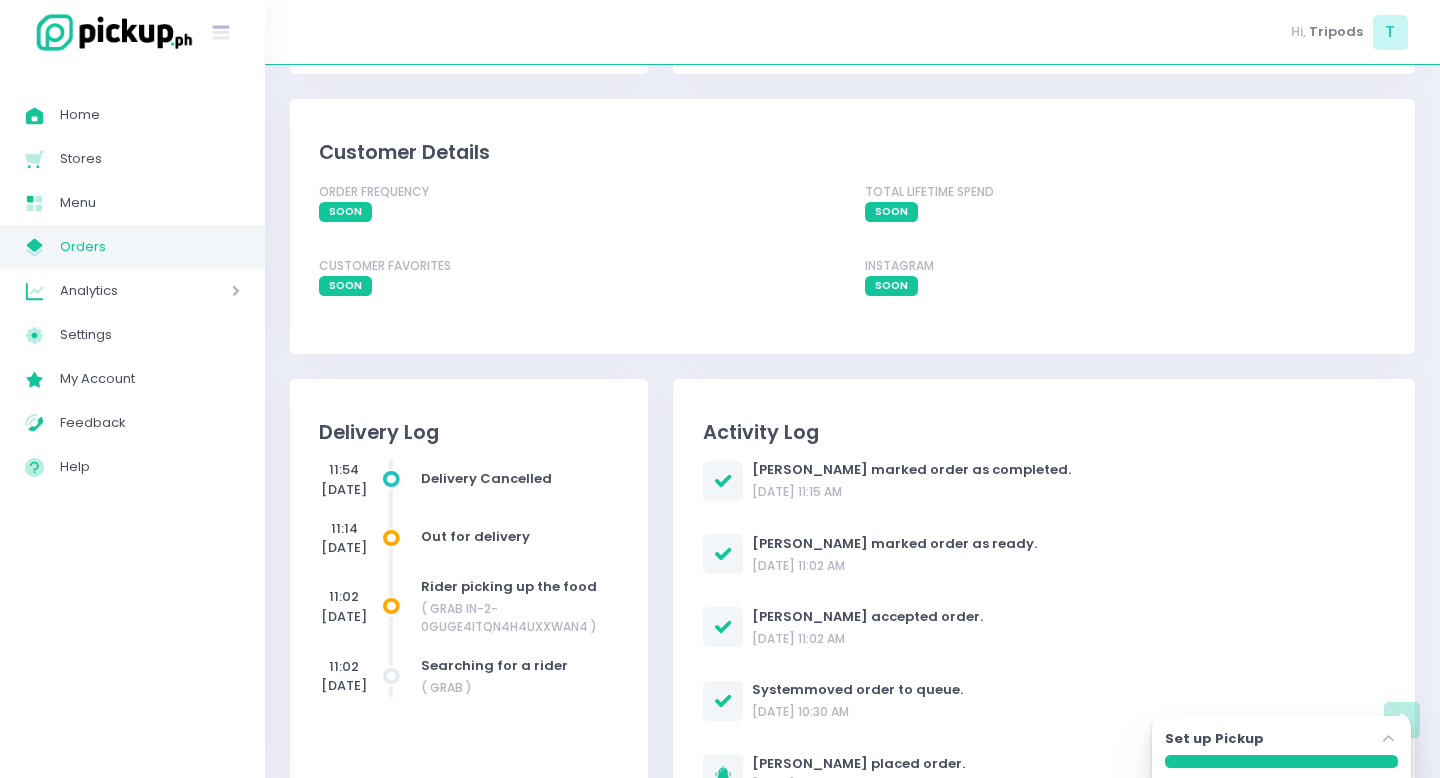 scroll, scrollTop: 1963, scrollLeft: 0, axis: vertical 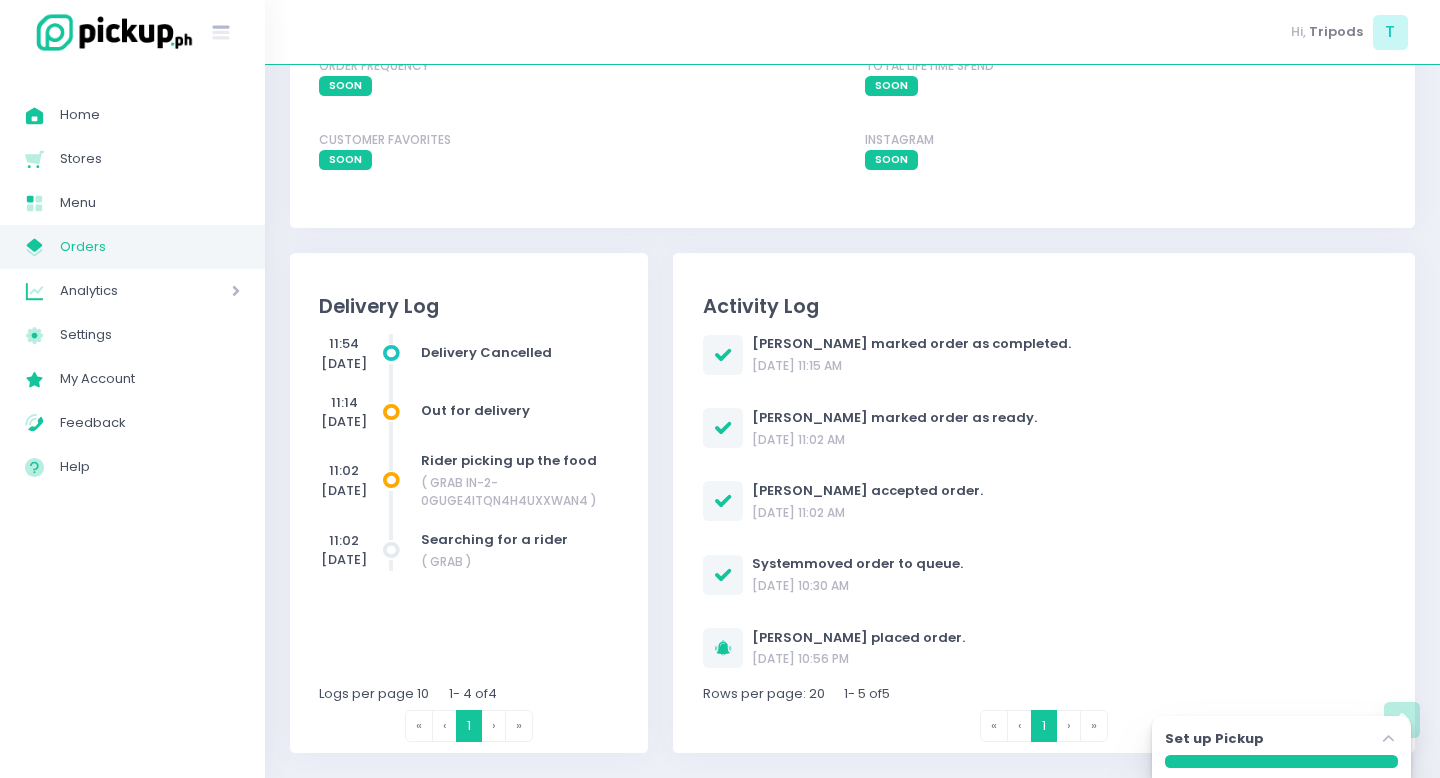 click on "Customer Details Order Frequency soon Total Lifetime Spend soon Customer Favorites soon Instagram soon" at bounding box center (853, 113) 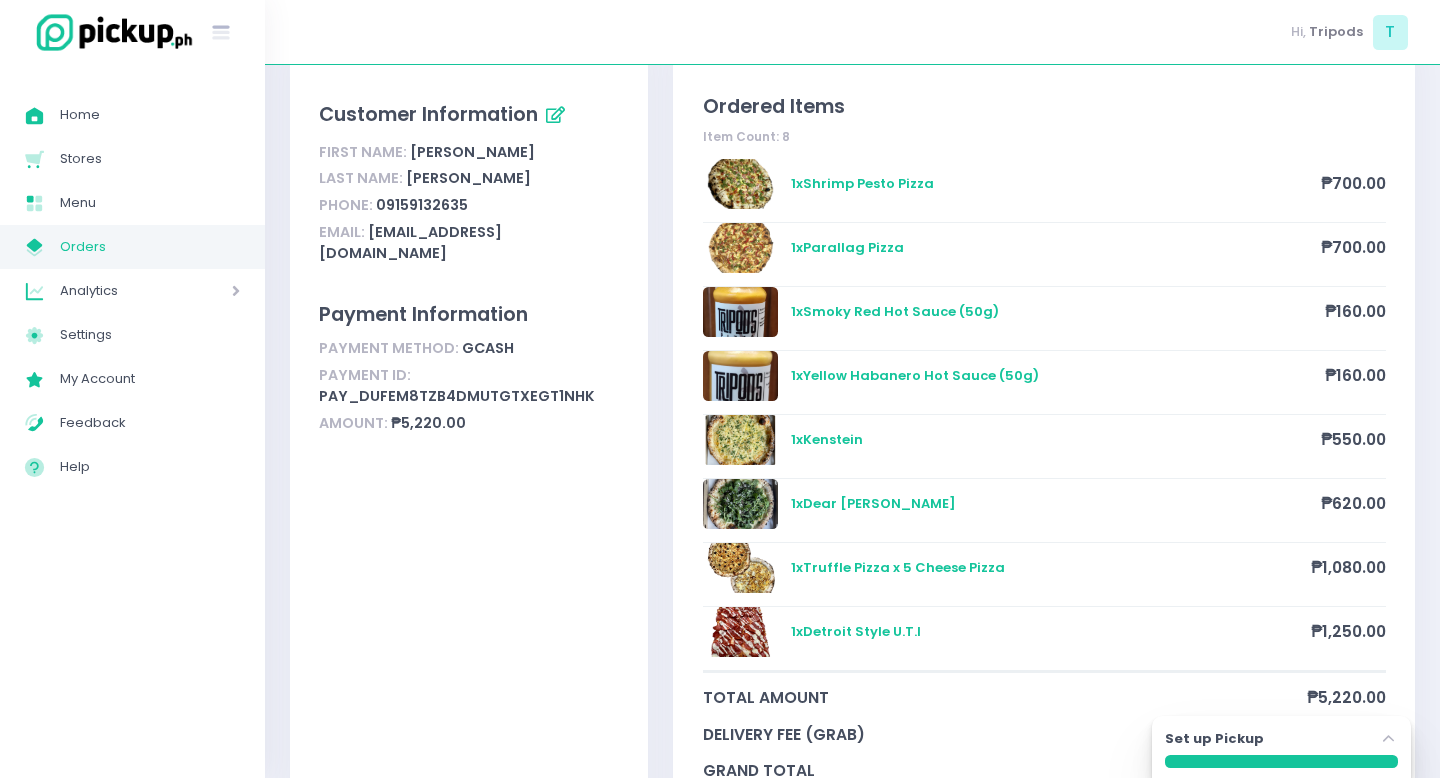 scroll, scrollTop: 412, scrollLeft: 0, axis: vertical 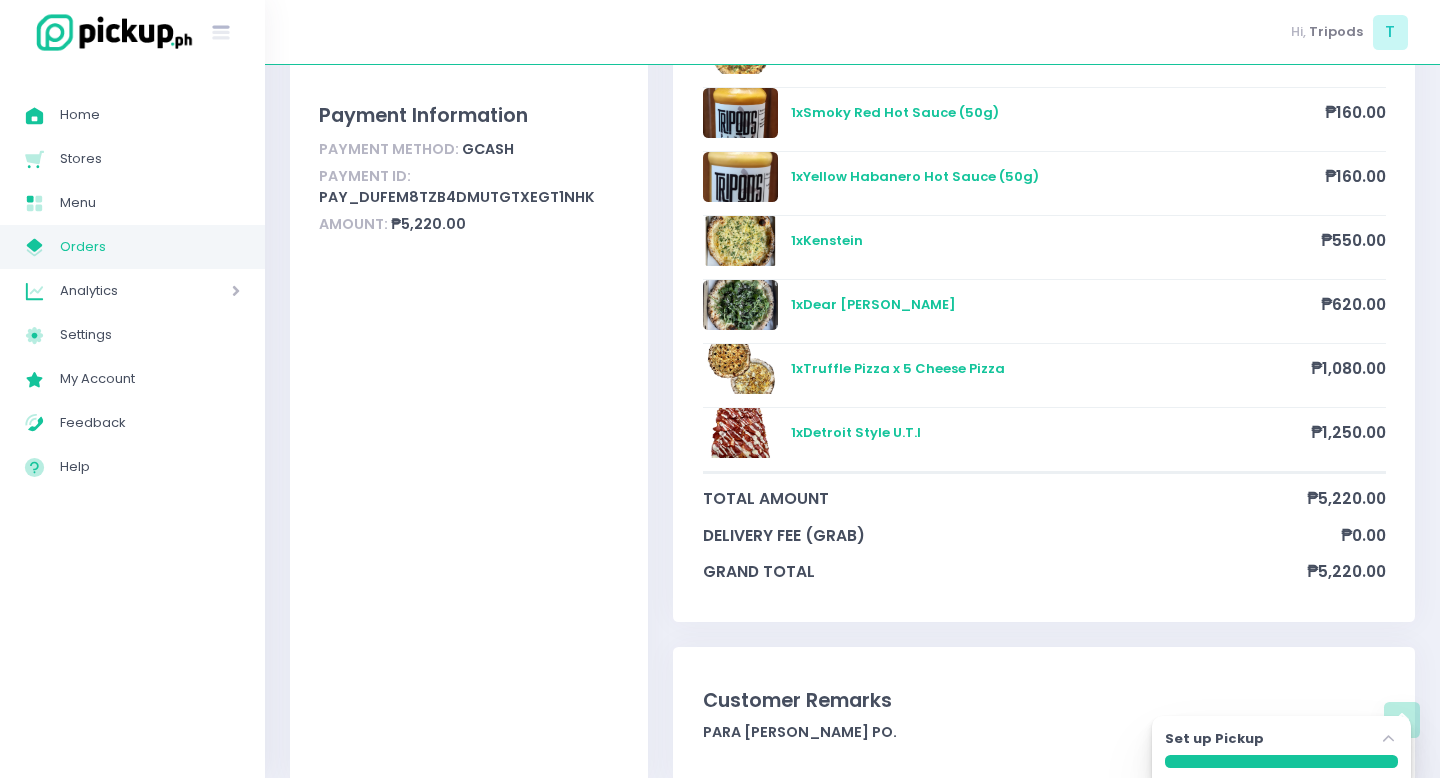 click on "Orders" at bounding box center [150, 247] 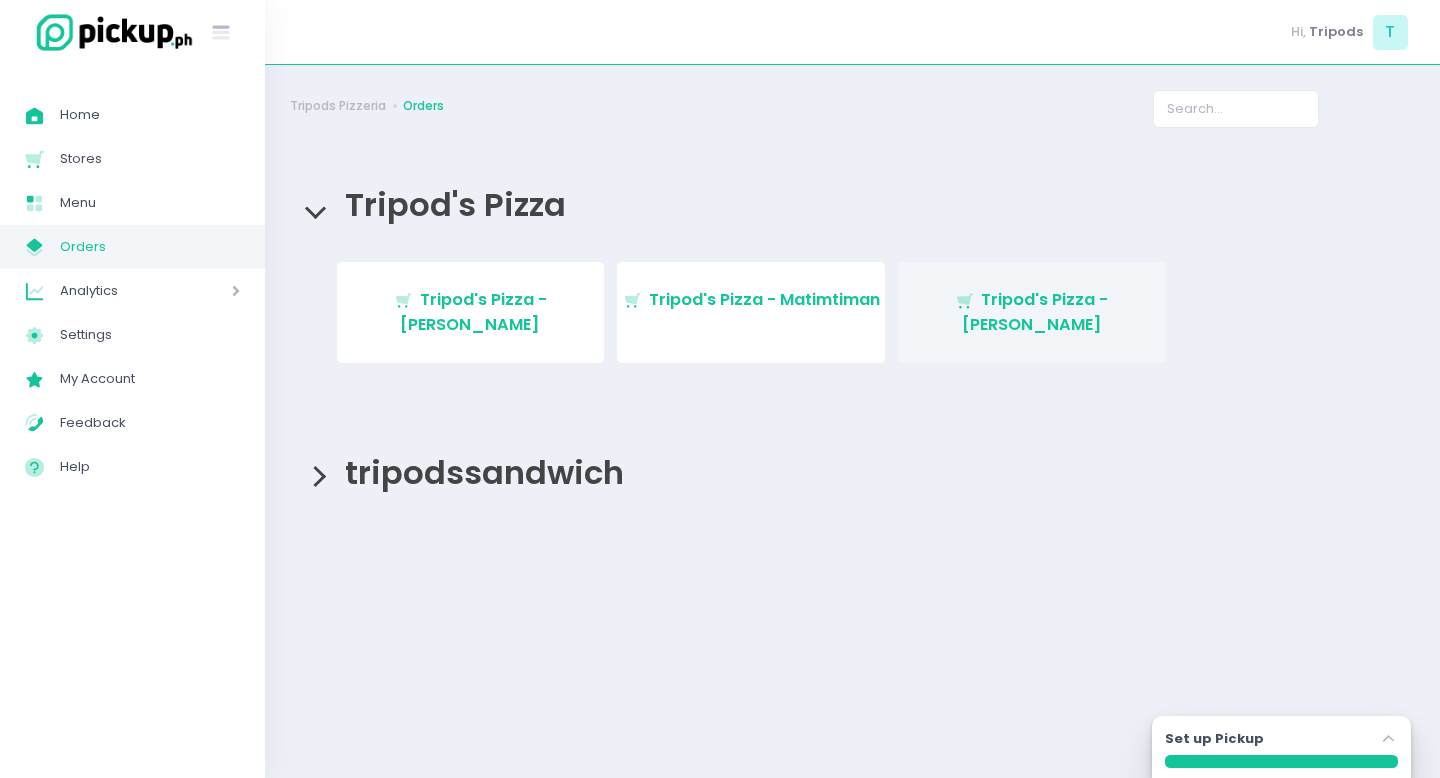 click on "Stockholm-icons / Shopping / Cart1 Created with Sketch. Tripod's Pizza - [PERSON_NAME]" at bounding box center (1032, 312) 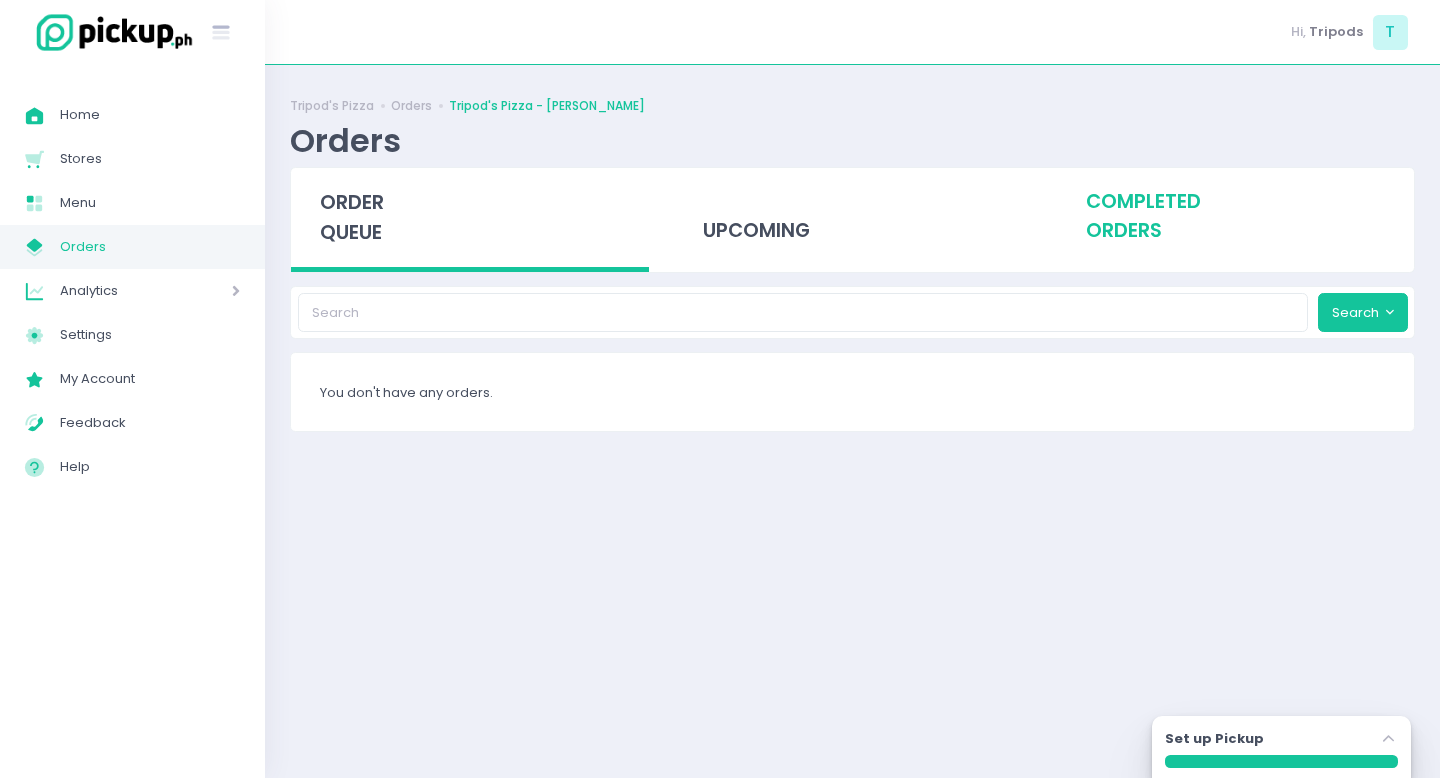 click on "completed  orders" at bounding box center [1235, 217] 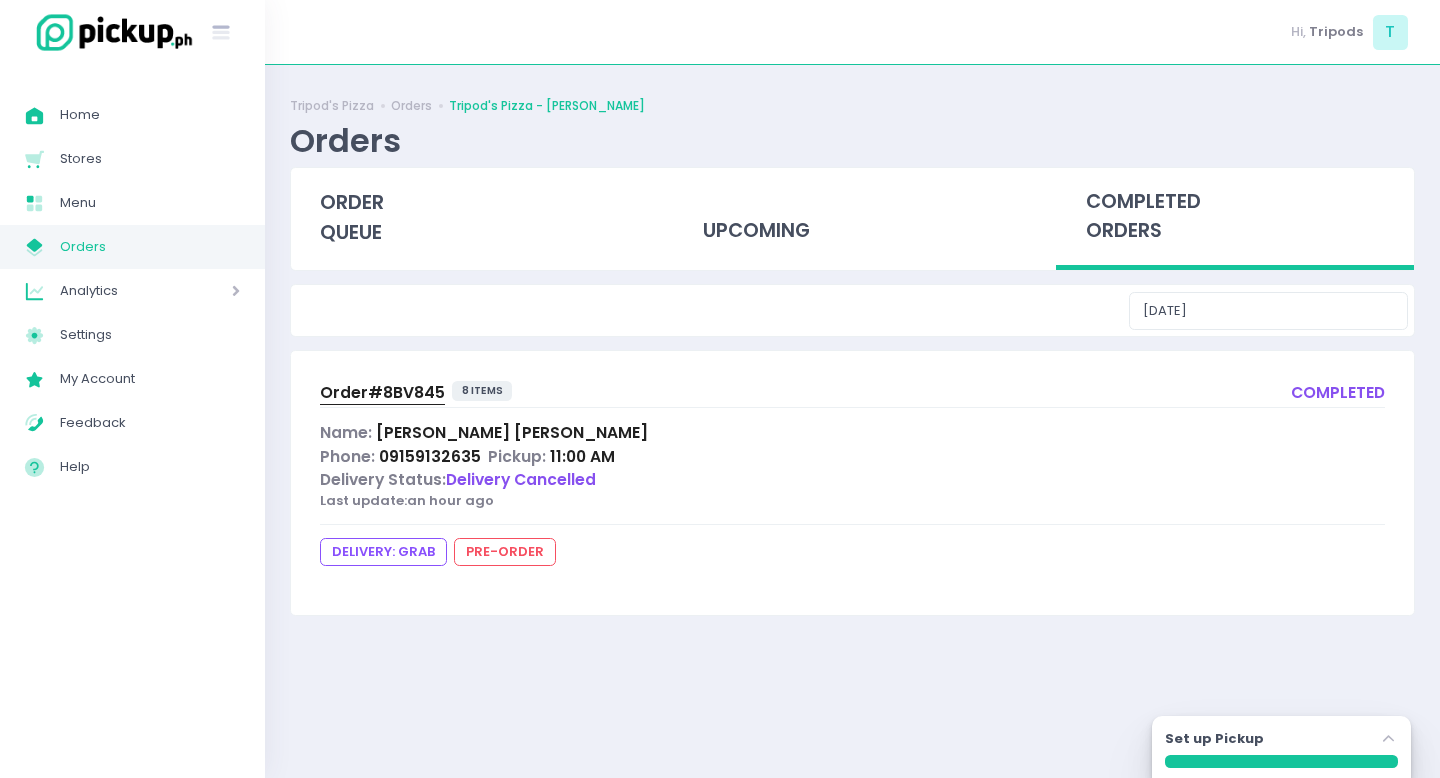 click on "Phone:   09159132635 Pickup:   11:00 AM" at bounding box center (852, 456) 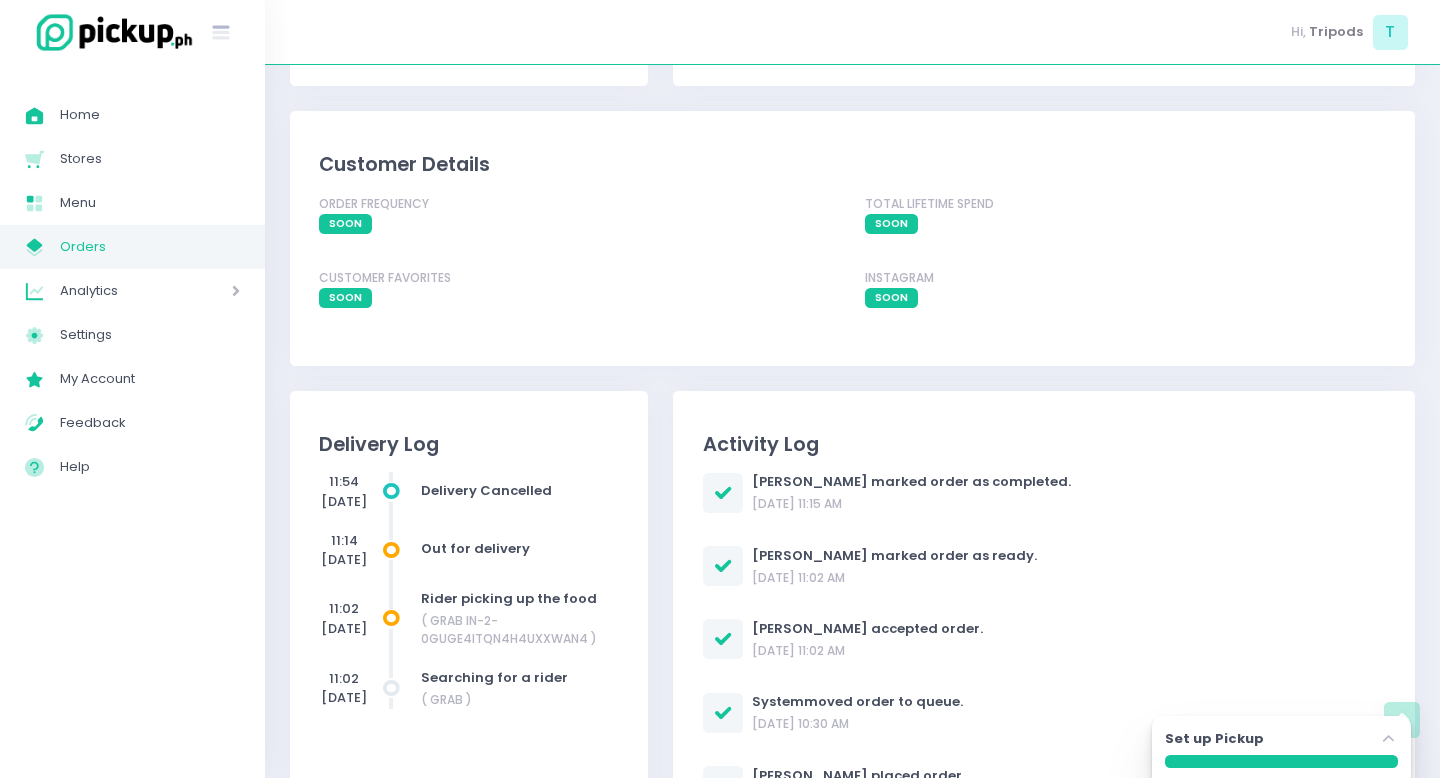 scroll, scrollTop: 1963, scrollLeft: 0, axis: vertical 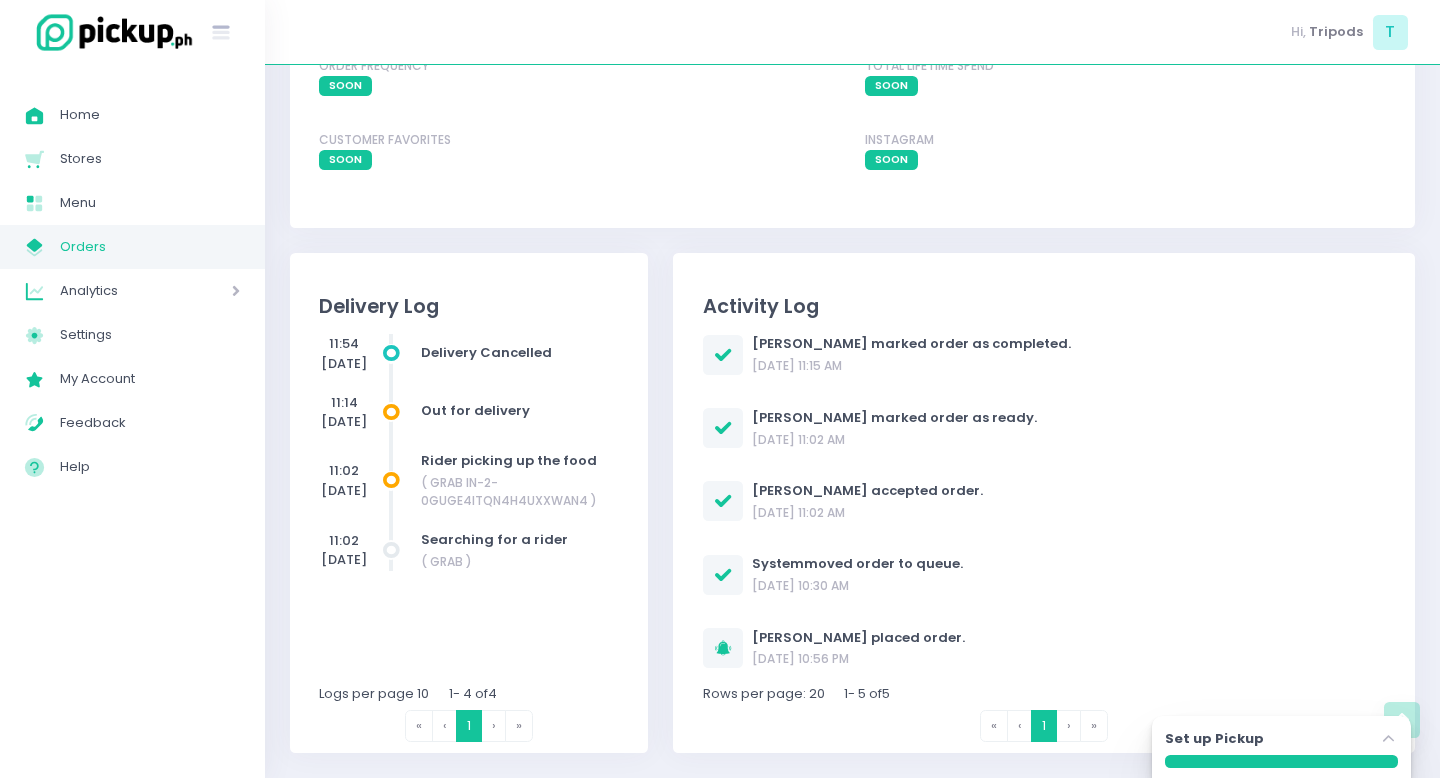 click on "Home Created with Sketch. Home Stores Created with Sketch. Stores Menu Created with Sketch. Menu My Store Created with Sketch. Orders Analytics Created with Sketch. Analytics Settings Created with Sketch. Settings My Account Created with Sketch. My Account Feedback Created with Sketch. Feedback Help Created with Sketch. Help" at bounding box center [132, 291] 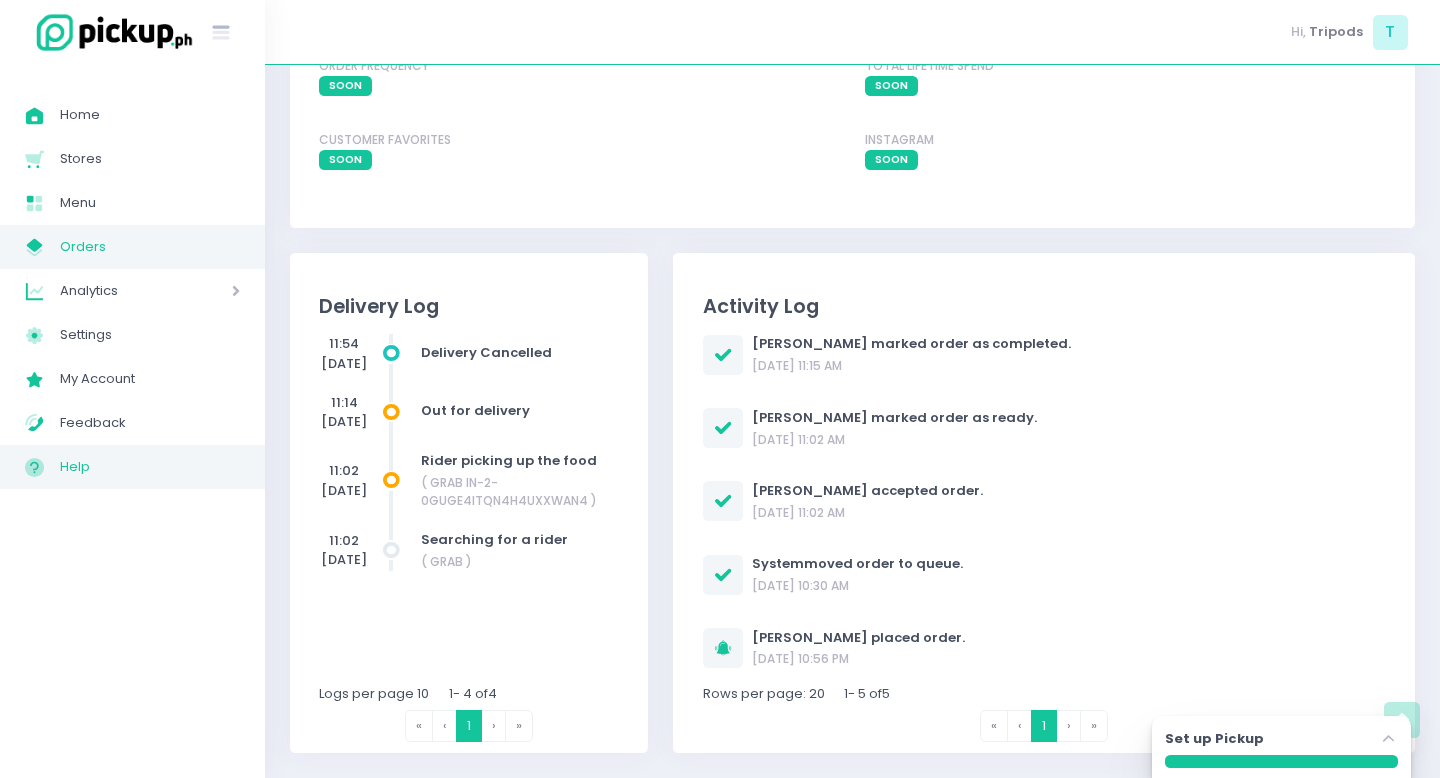 click on "Help" at bounding box center (150, 467) 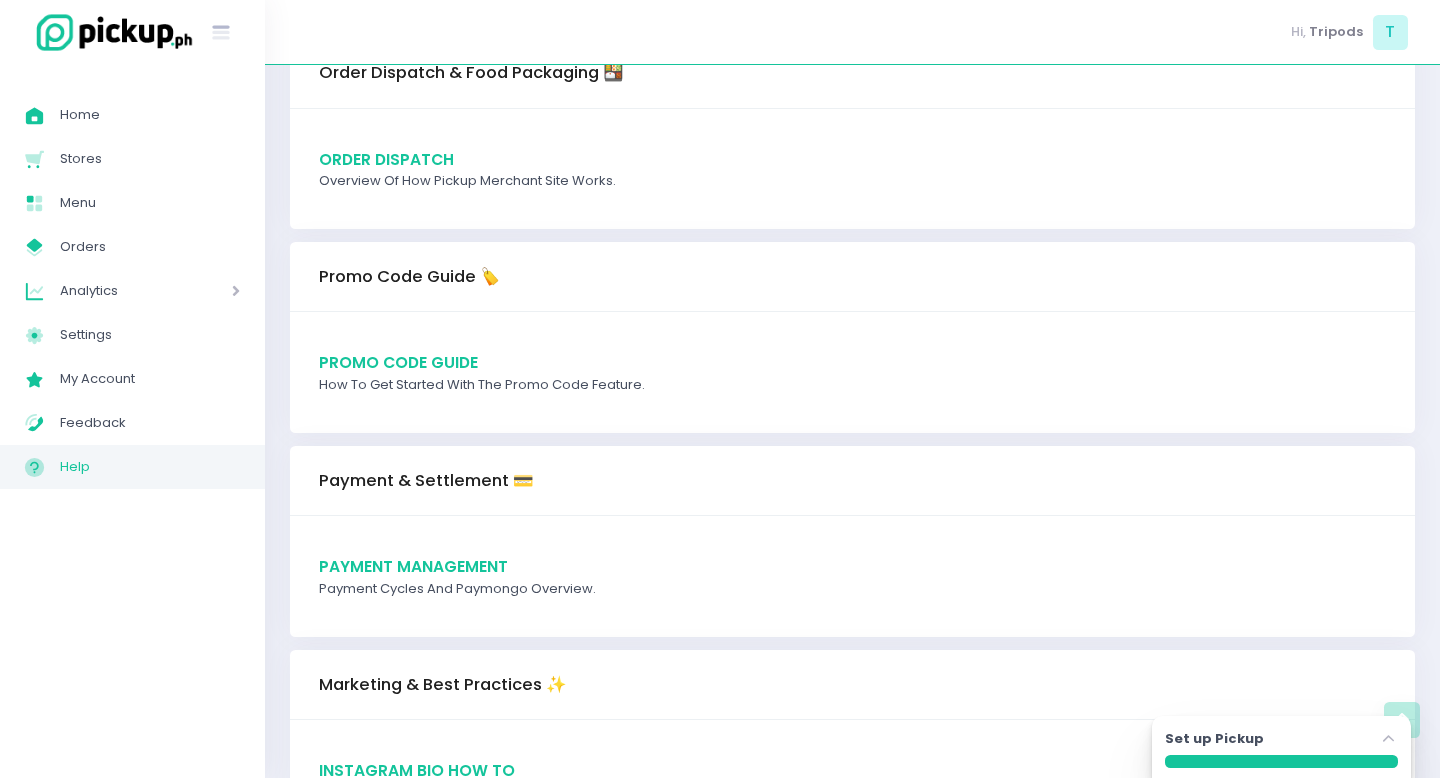 scroll, scrollTop: 2083, scrollLeft: 0, axis: vertical 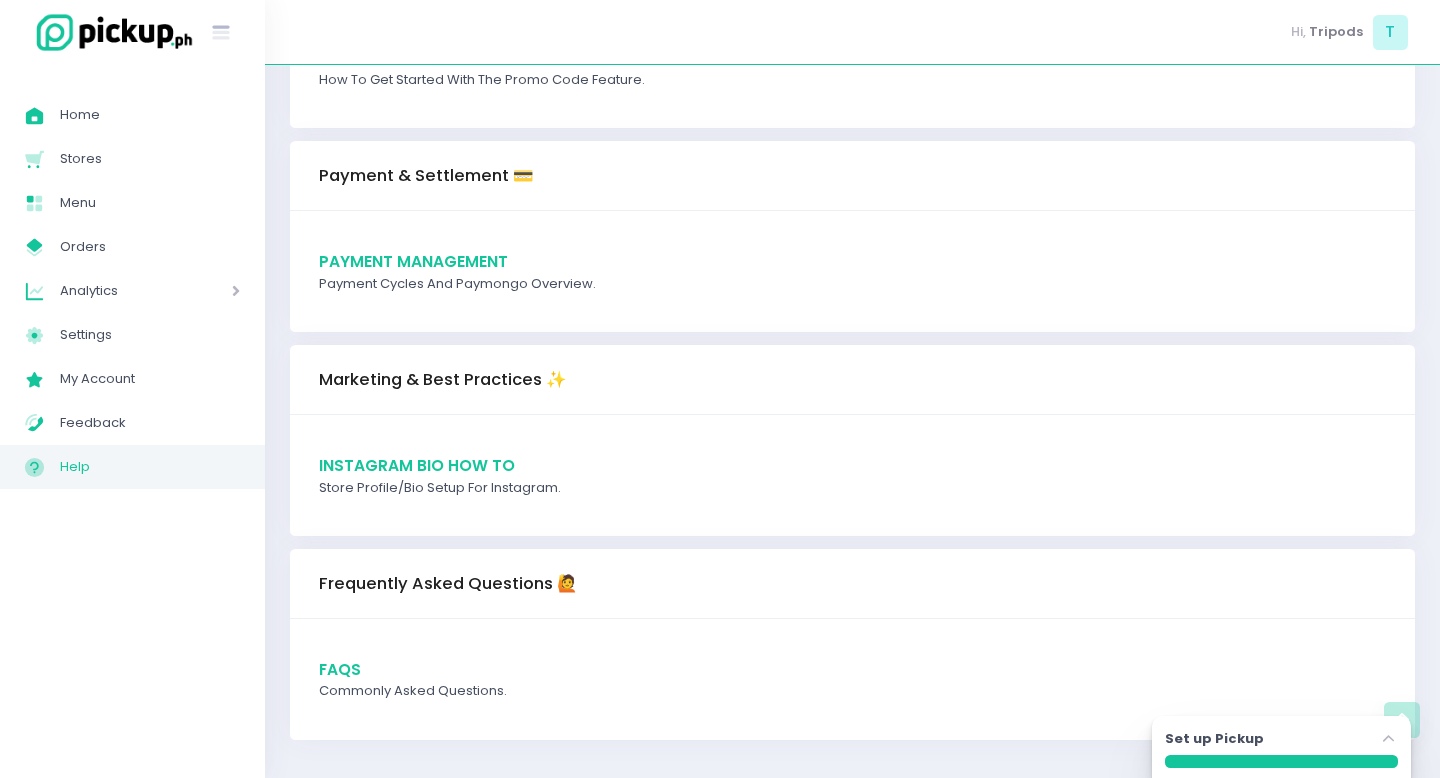 click on "Frequently Asked Questions   🙋" at bounding box center [448, 584] 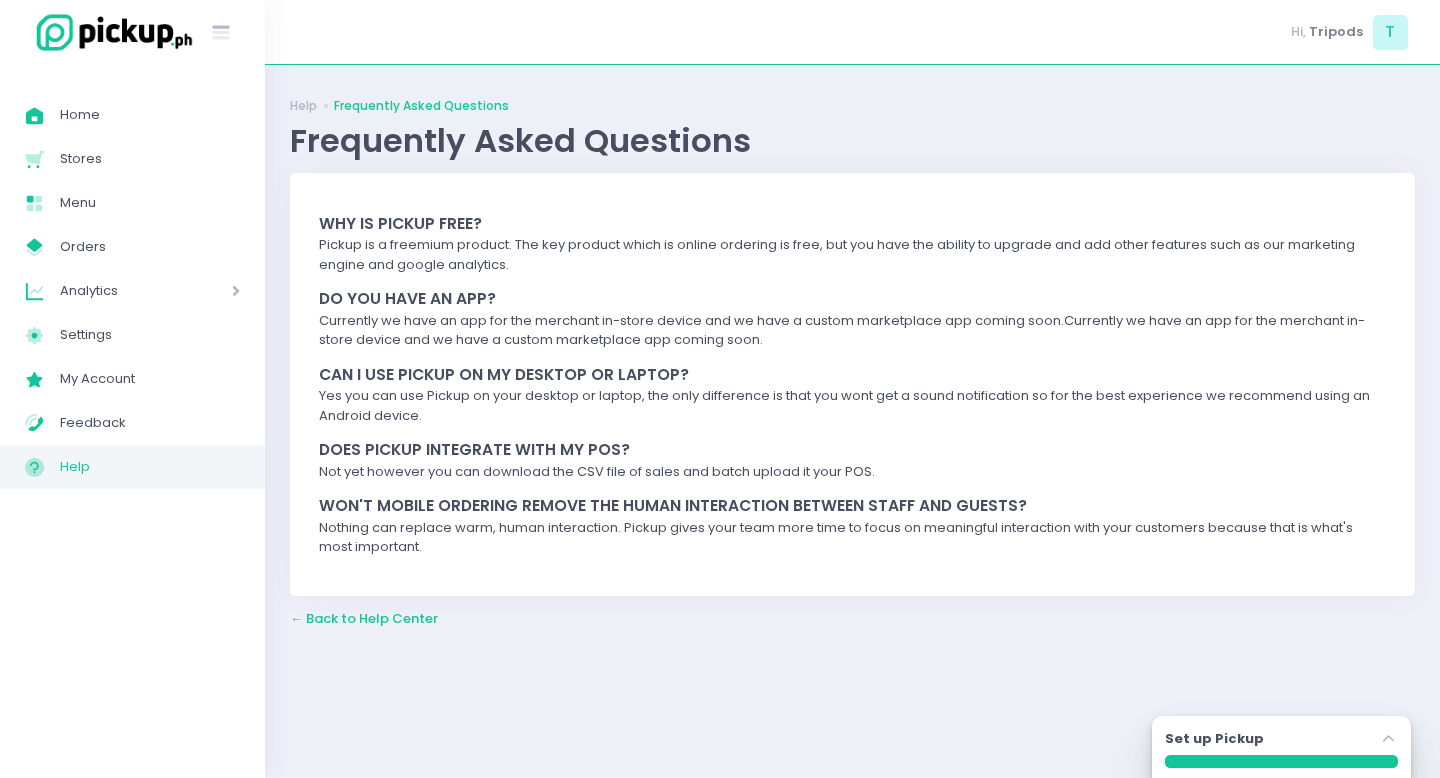 click on "← Back to Help Center" at bounding box center (364, 618) 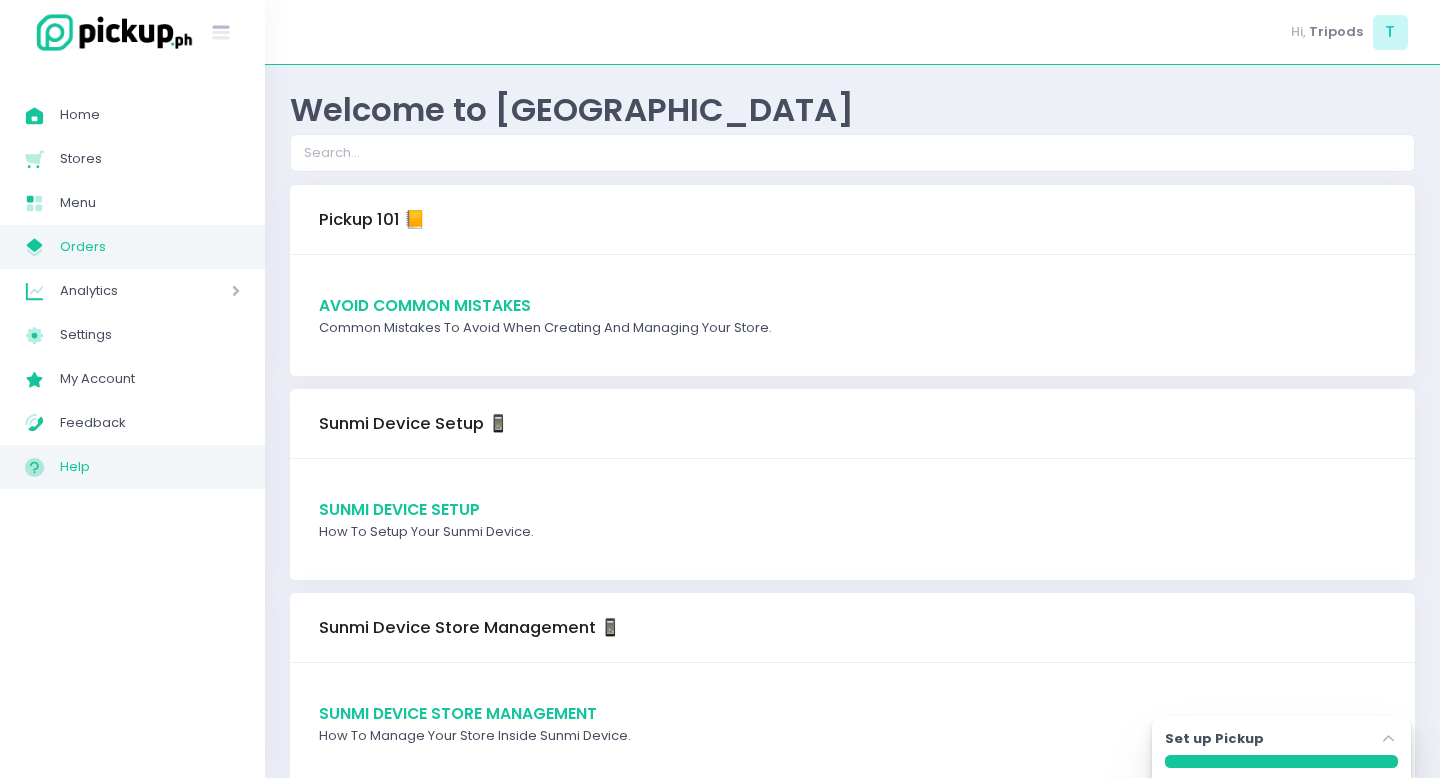 click on "My Store Created with Sketch." at bounding box center [42, 247] 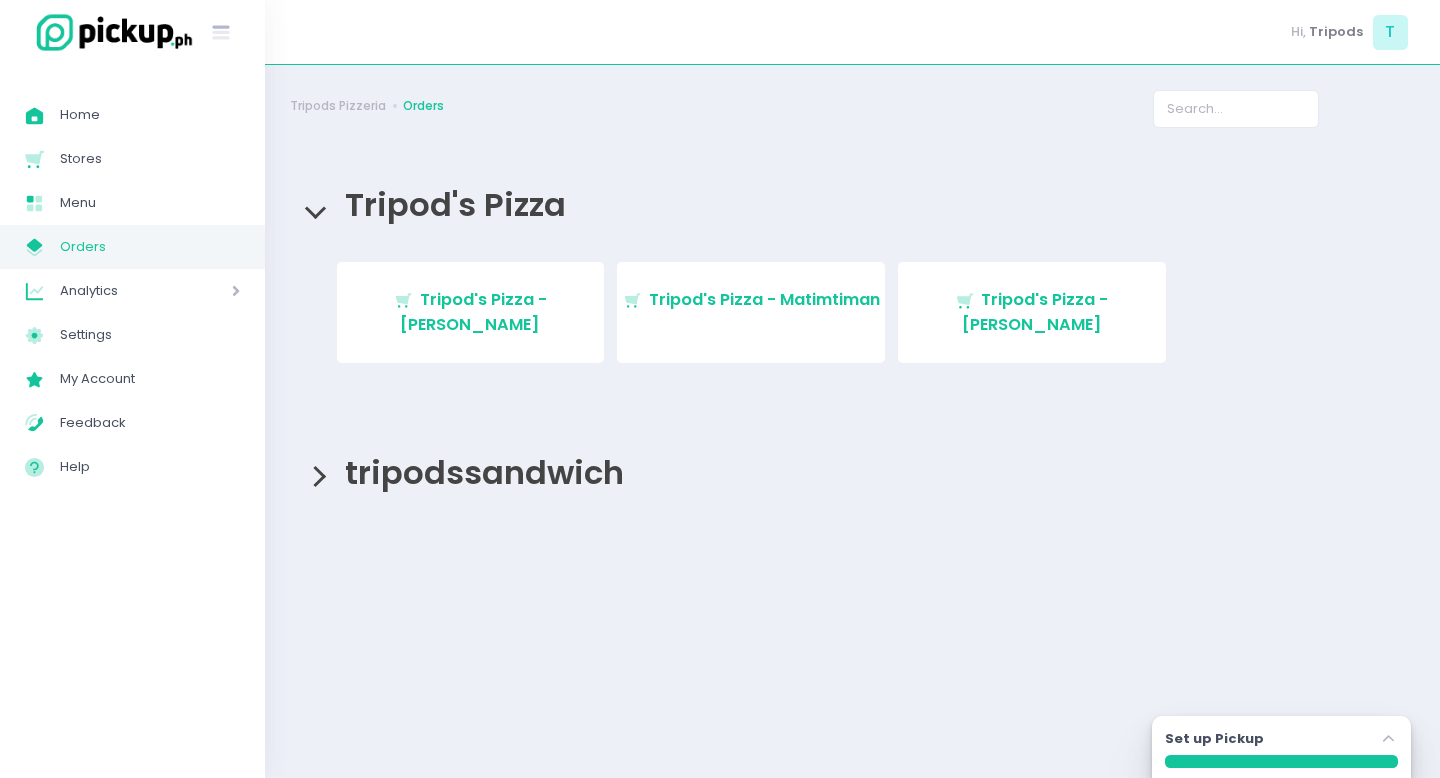 click on "Analytics" at bounding box center [117, 291] 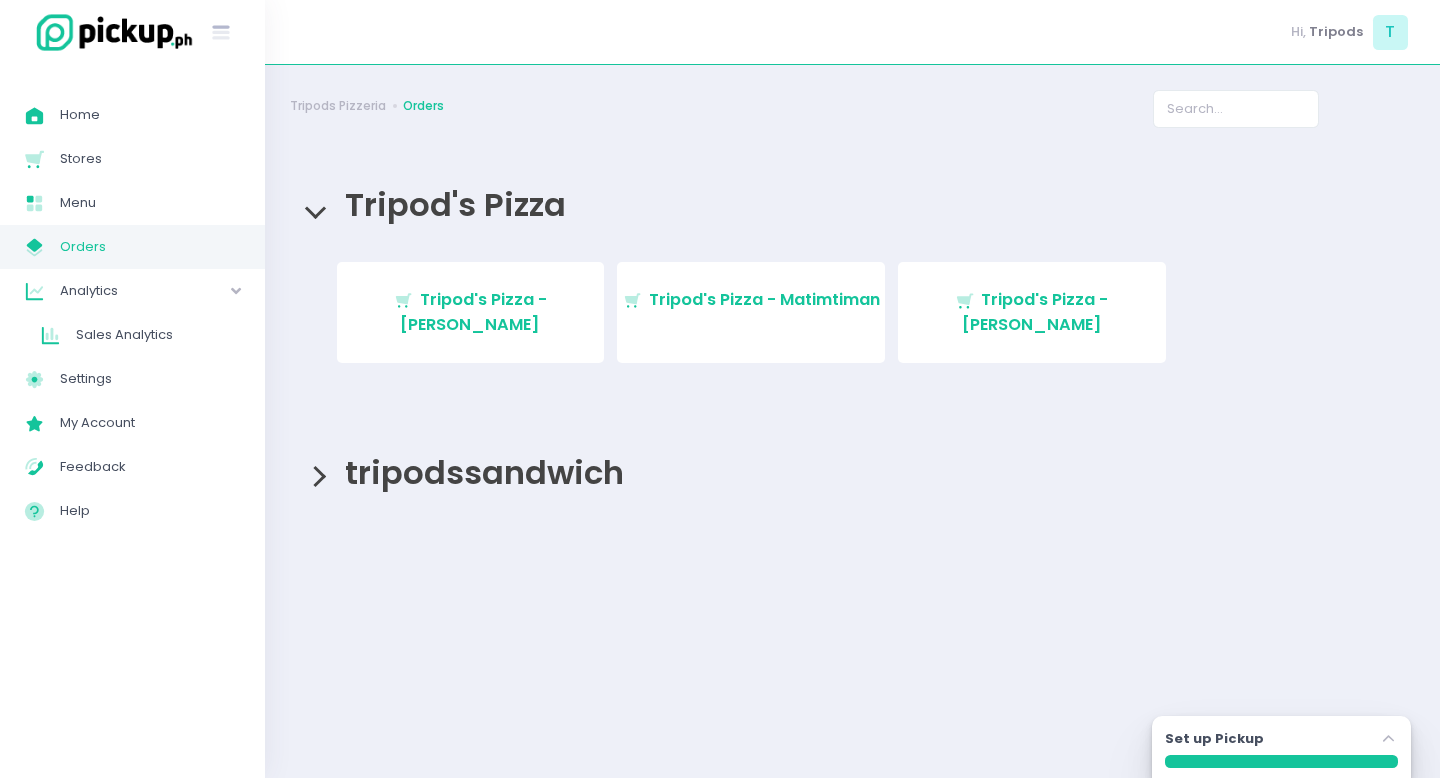 click on "tripodssandwich" at bounding box center [852, 472] 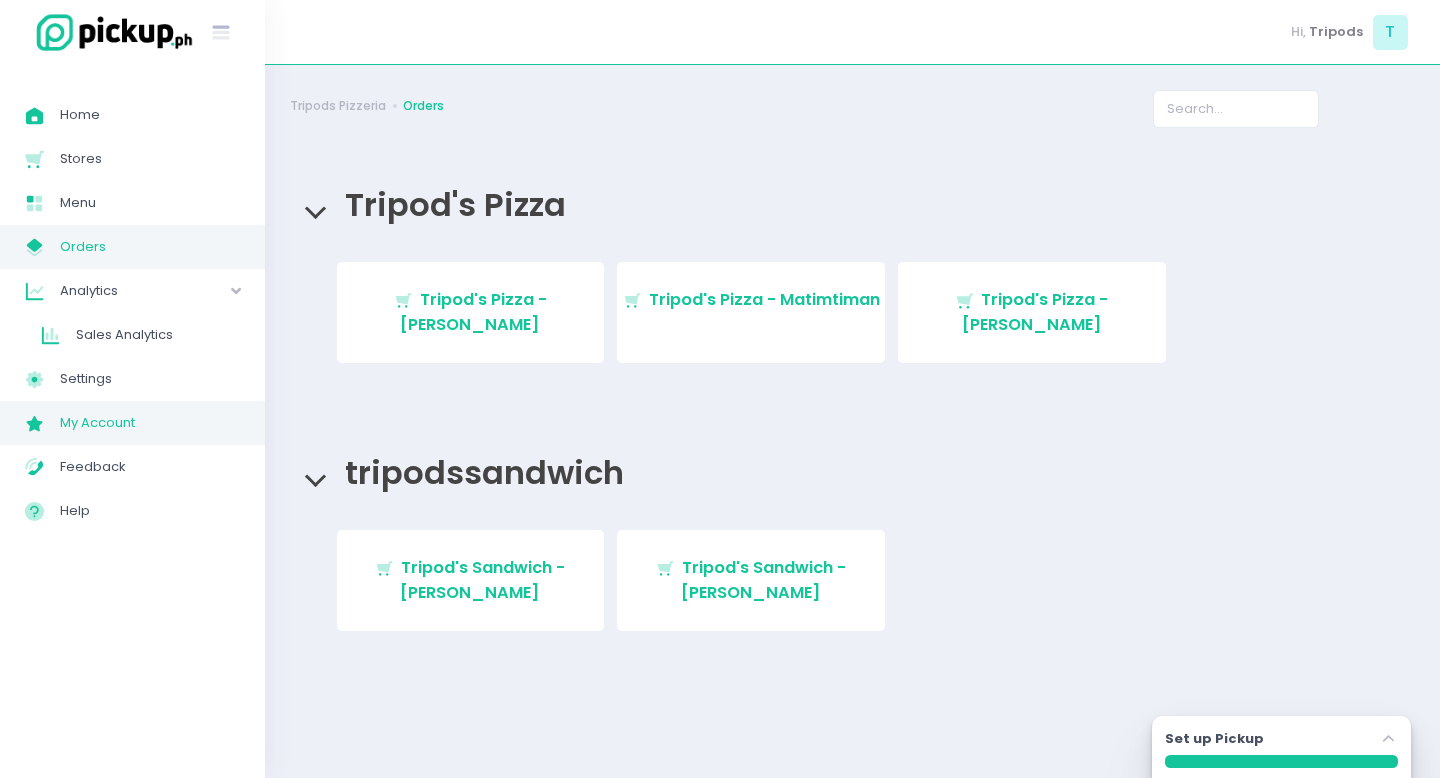 click on "My Account" at bounding box center (150, 423) 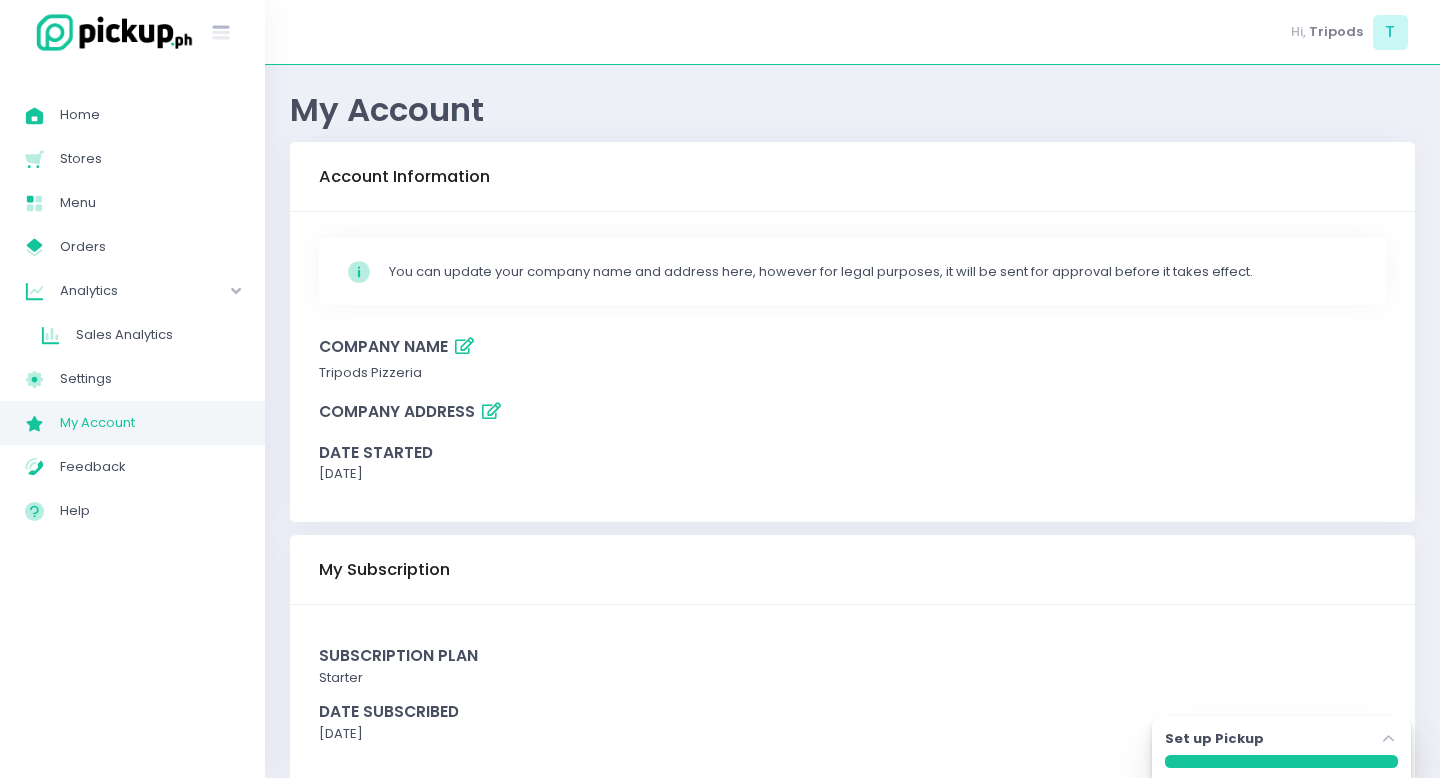 scroll, scrollTop: 42, scrollLeft: 0, axis: vertical 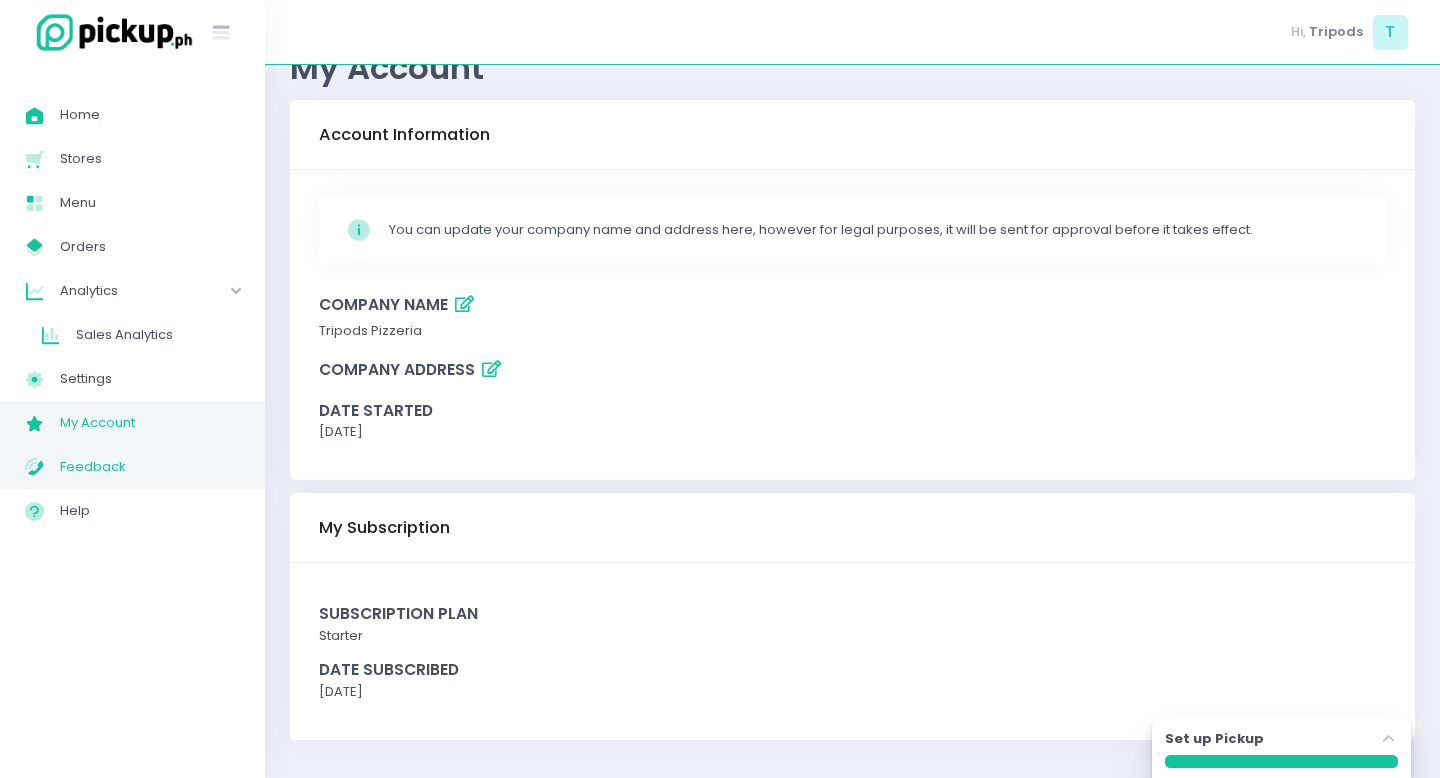 click on "Feedback" at bounding box center (150, 467) 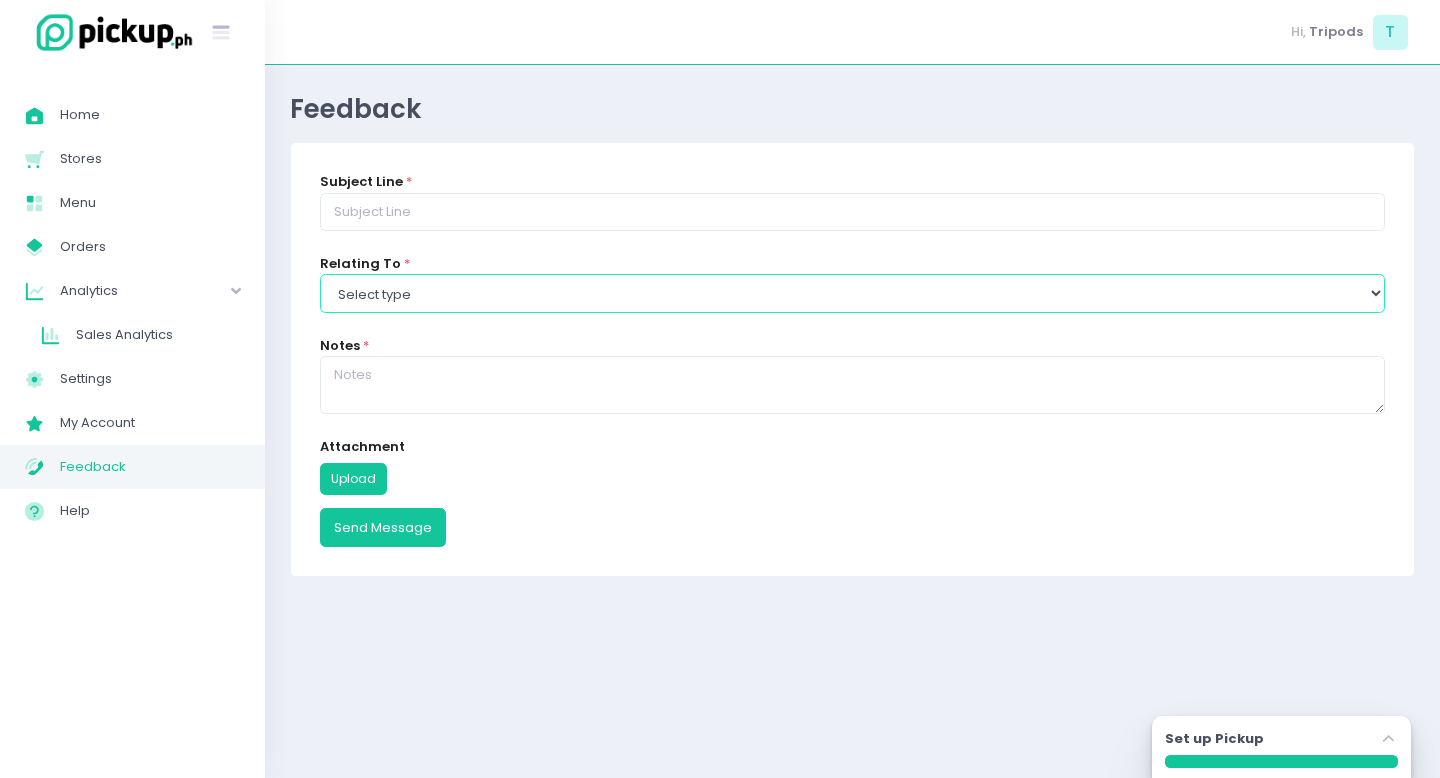 click on "Select type Report a bug Suggest a feature Ask a question" at bounding box center (852, 293) 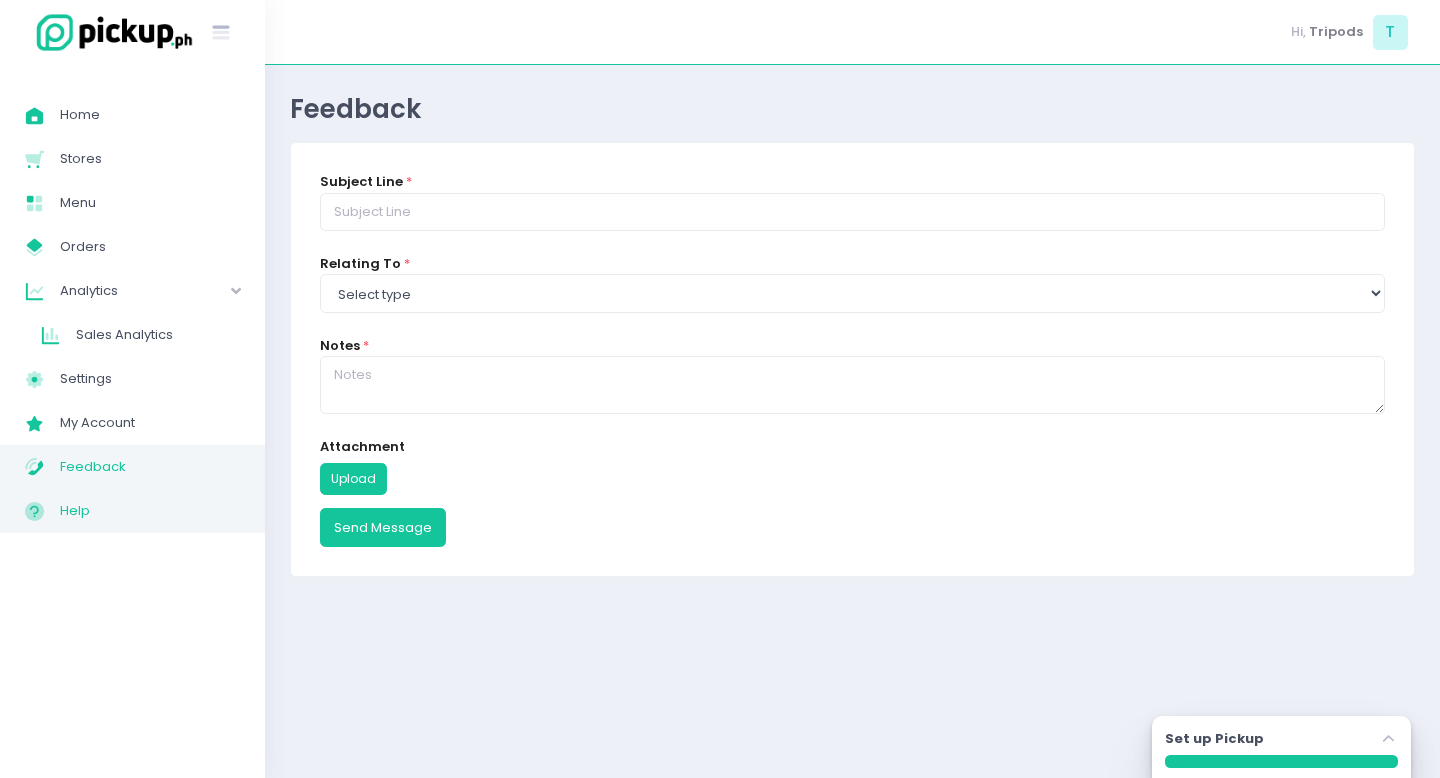 click on "Help" at bounding box center [150, 511] 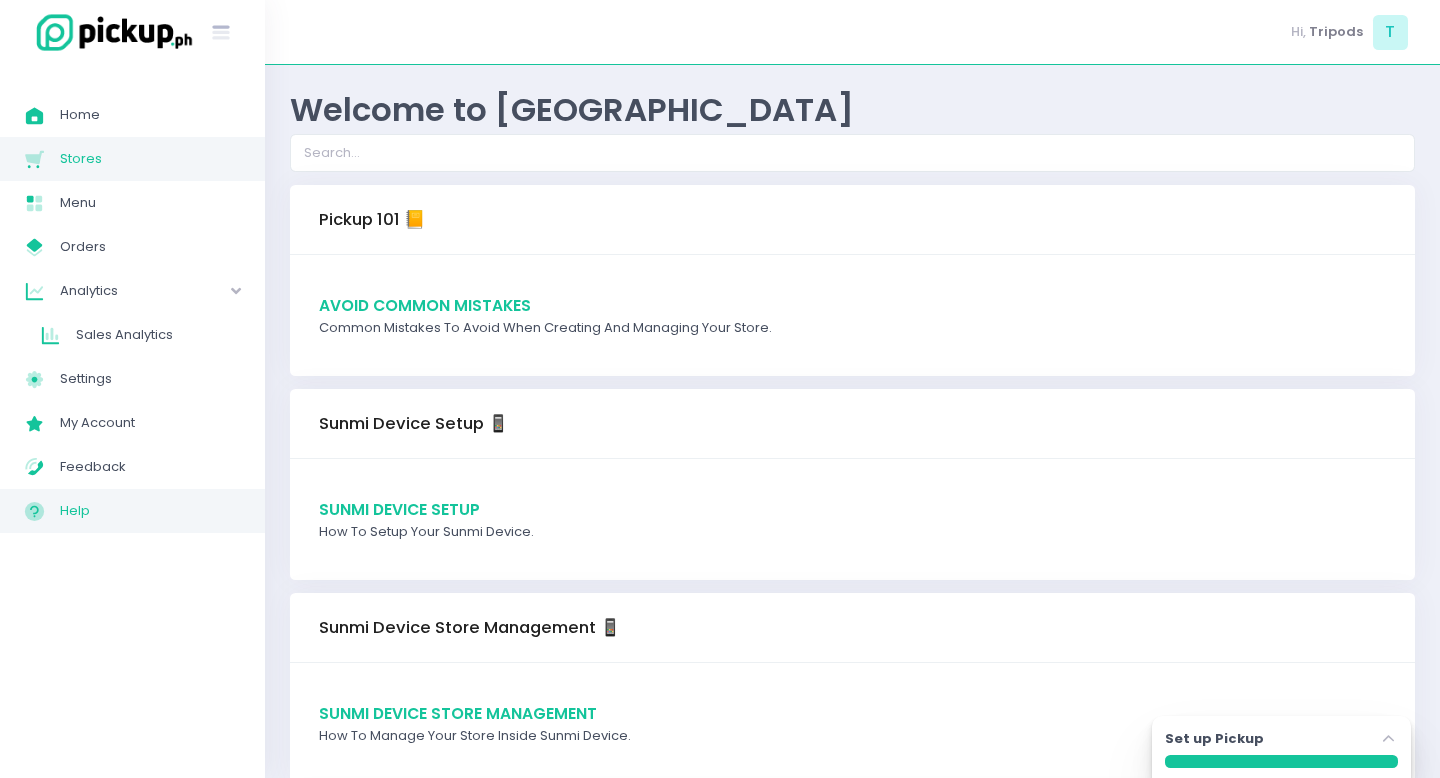 click on "Stores" at bounding box center [150, 159] 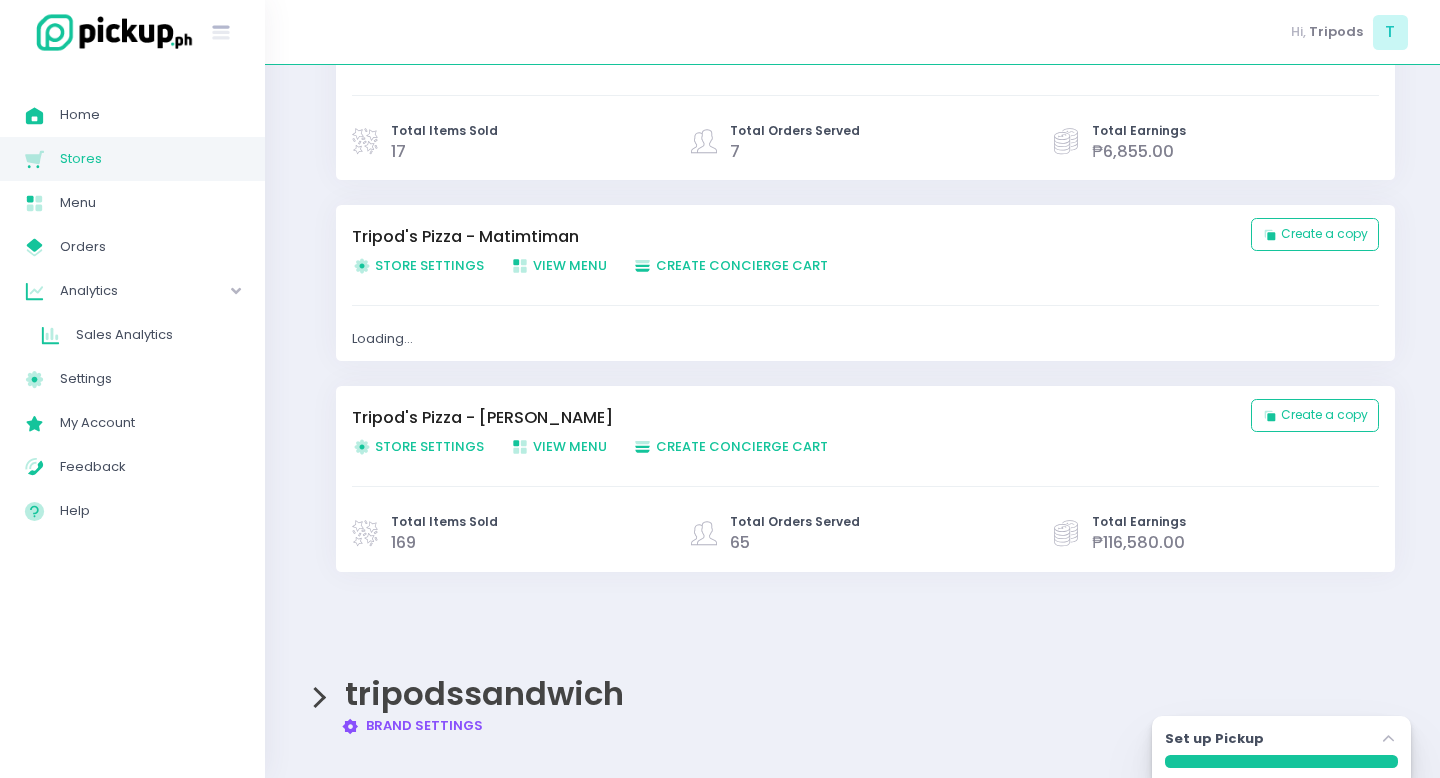 scroll, scrollTop: 275, scrollLeft: 0, axis: vertical 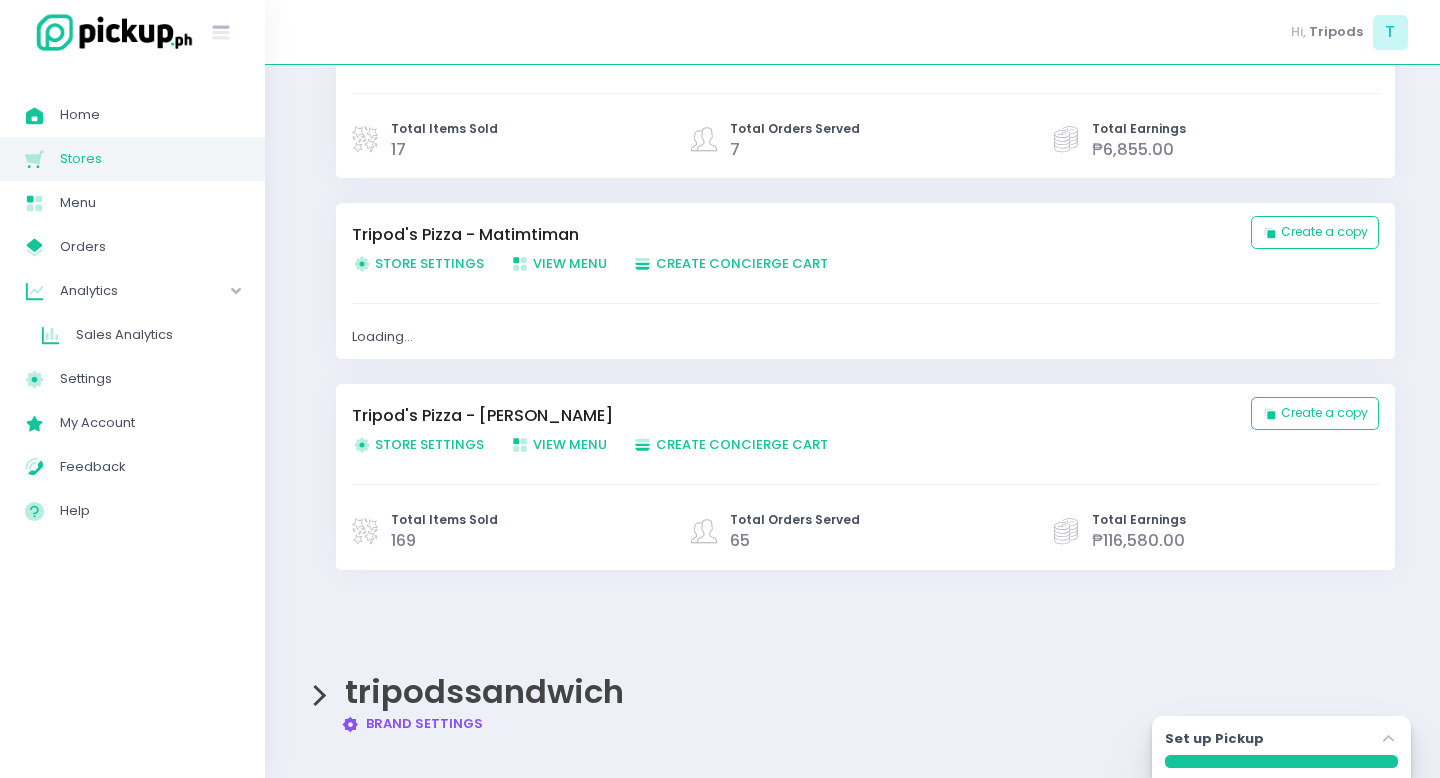 click on "Create Order Created with Sketch. Create Concierge Cart" at bounding box center [730, 444] 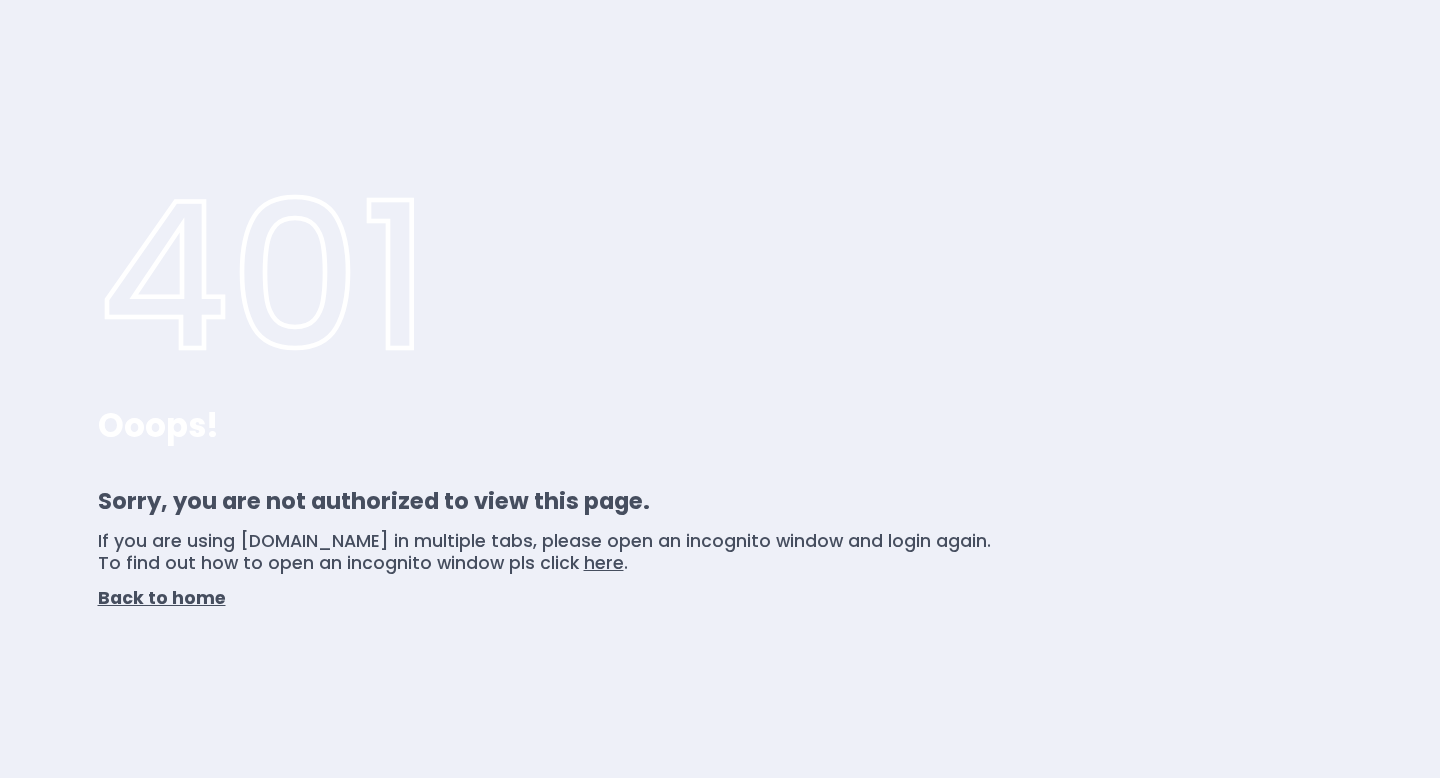 scroll, scrollTop: 0, scrollLeft: 0, axis: both 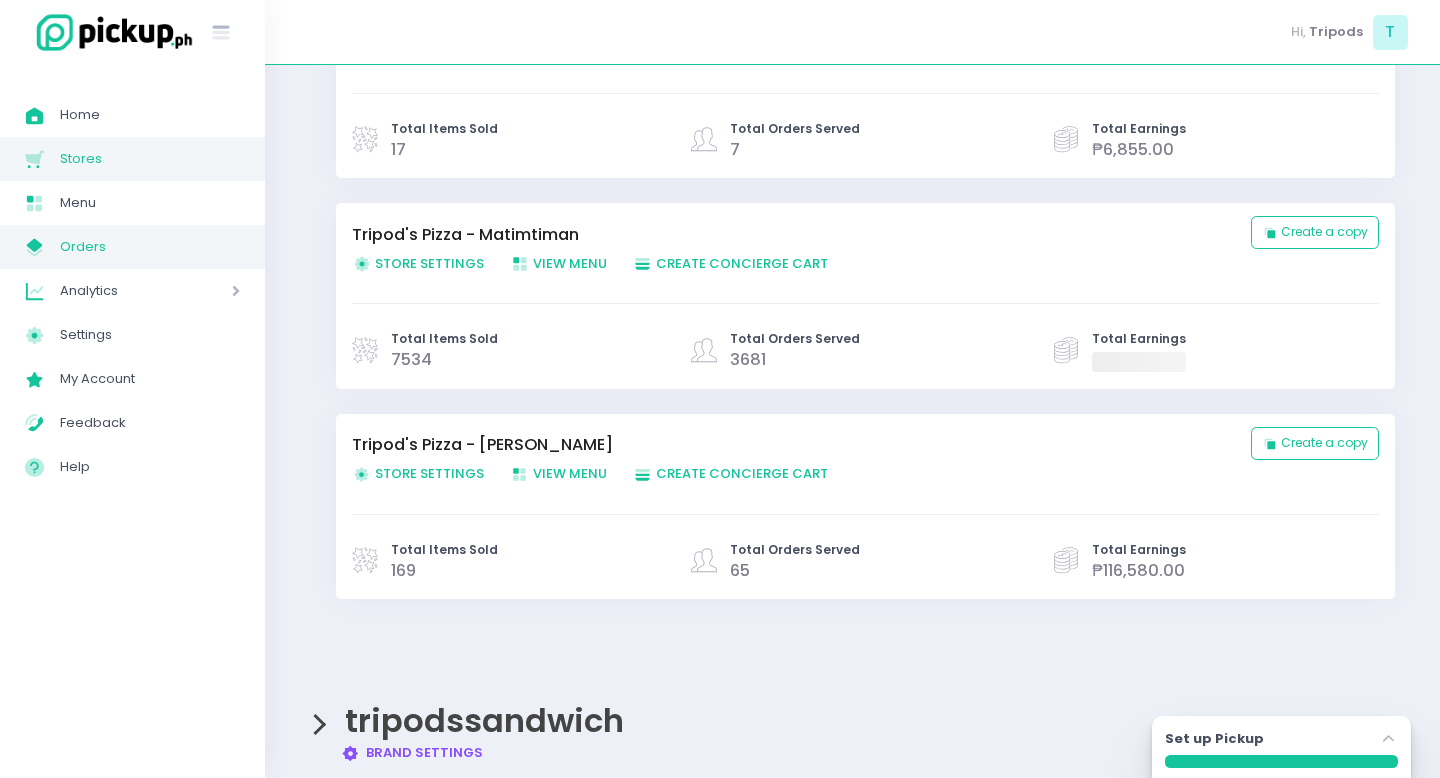 click on "Orders" at bounding box center (150, 247) 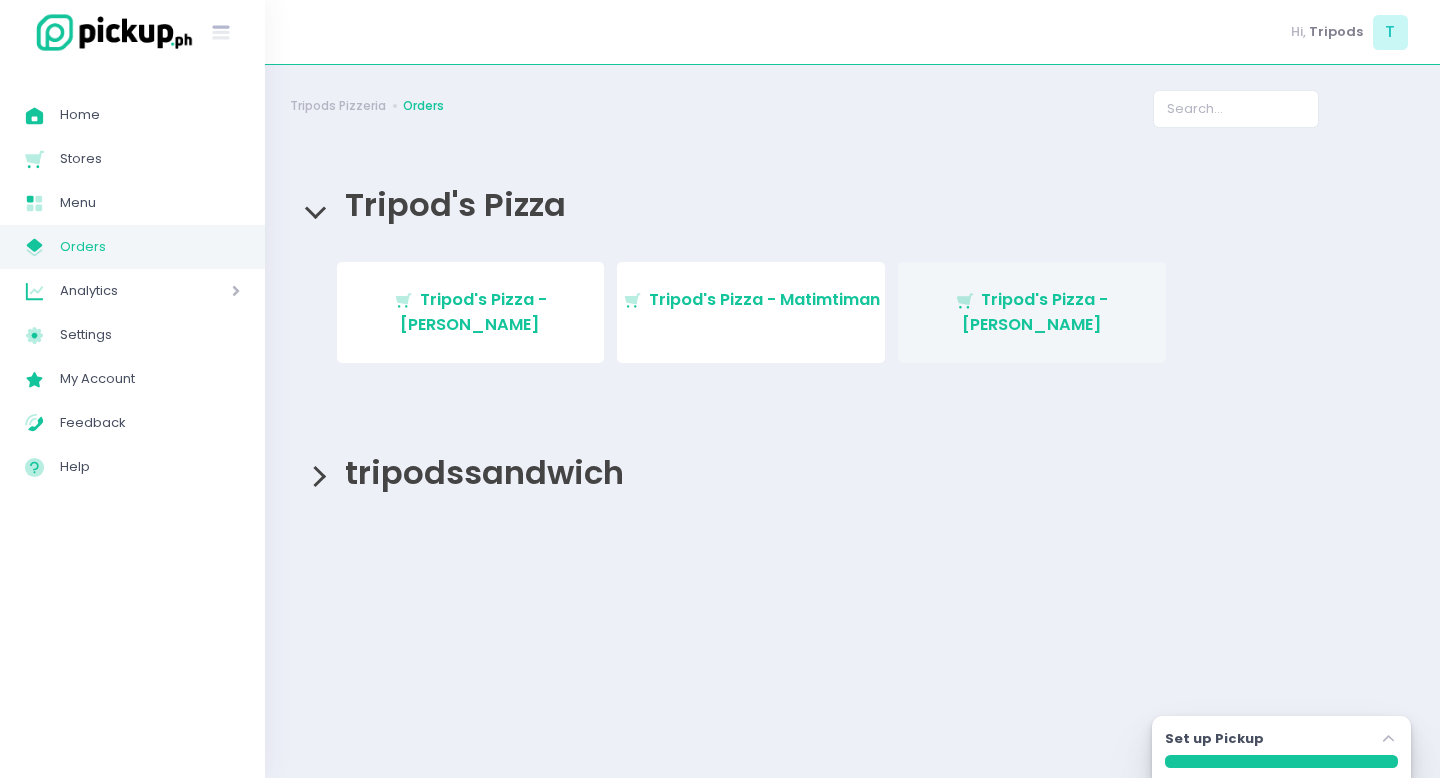 click on "Stockholm-icons / Shopping / Cart1 Created with Sketch. Tripod's Pizza - [PERSON_NAME]" at bounding box center (1032, 312) 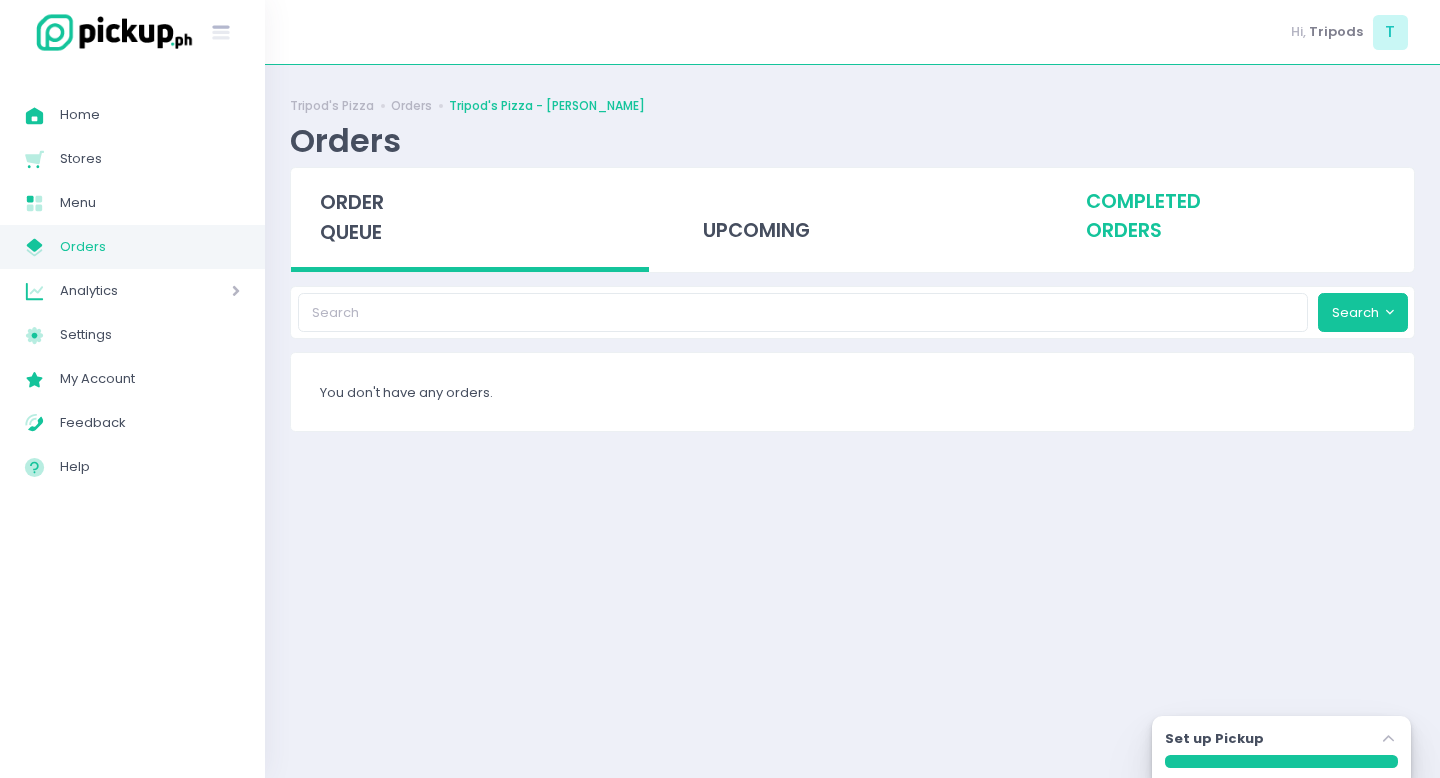 click on "completed  orders" at bounding box center (1235, 217) 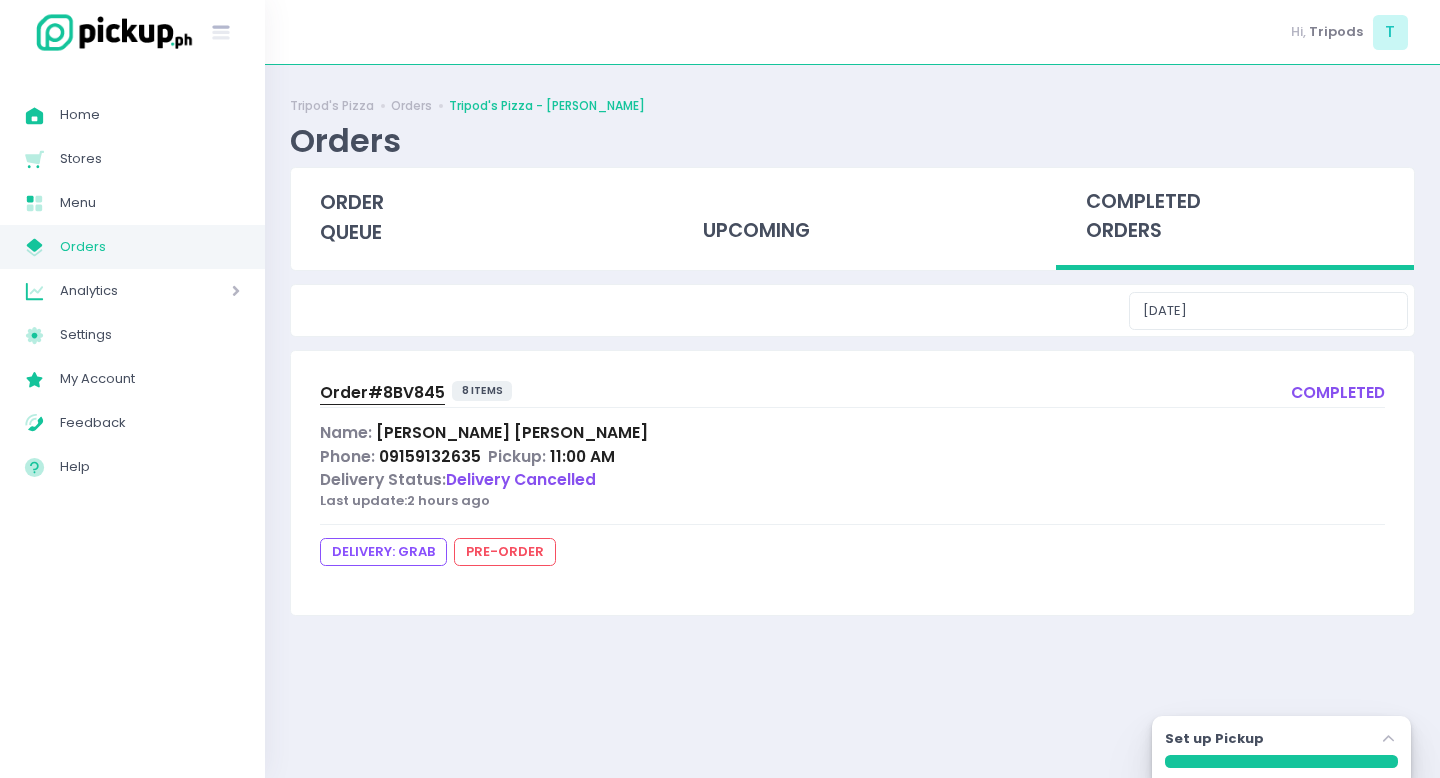 click on "Order# 8BV845" at bounding box center (382, 392) 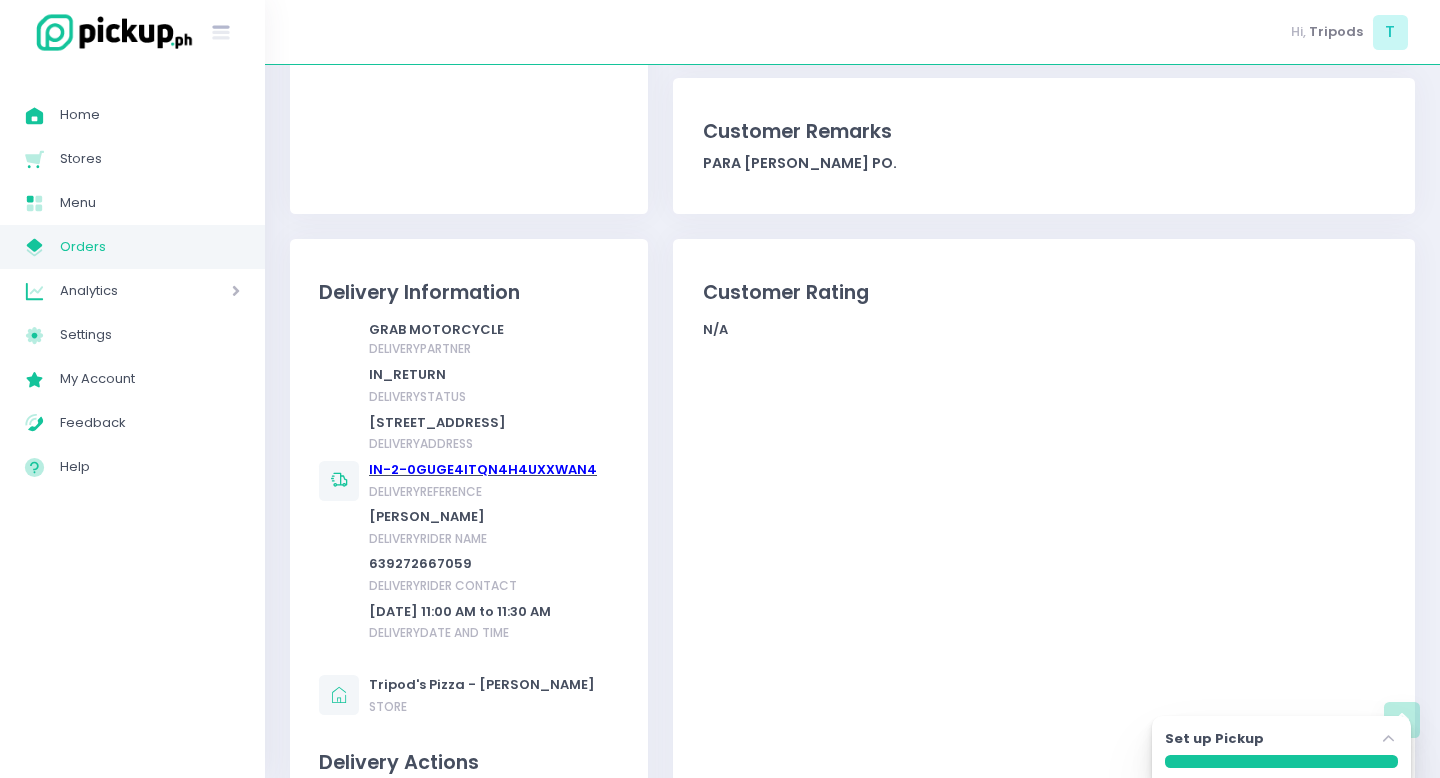 scroll, scrollTop: 985, scrollLeft: 0, axis: vertical 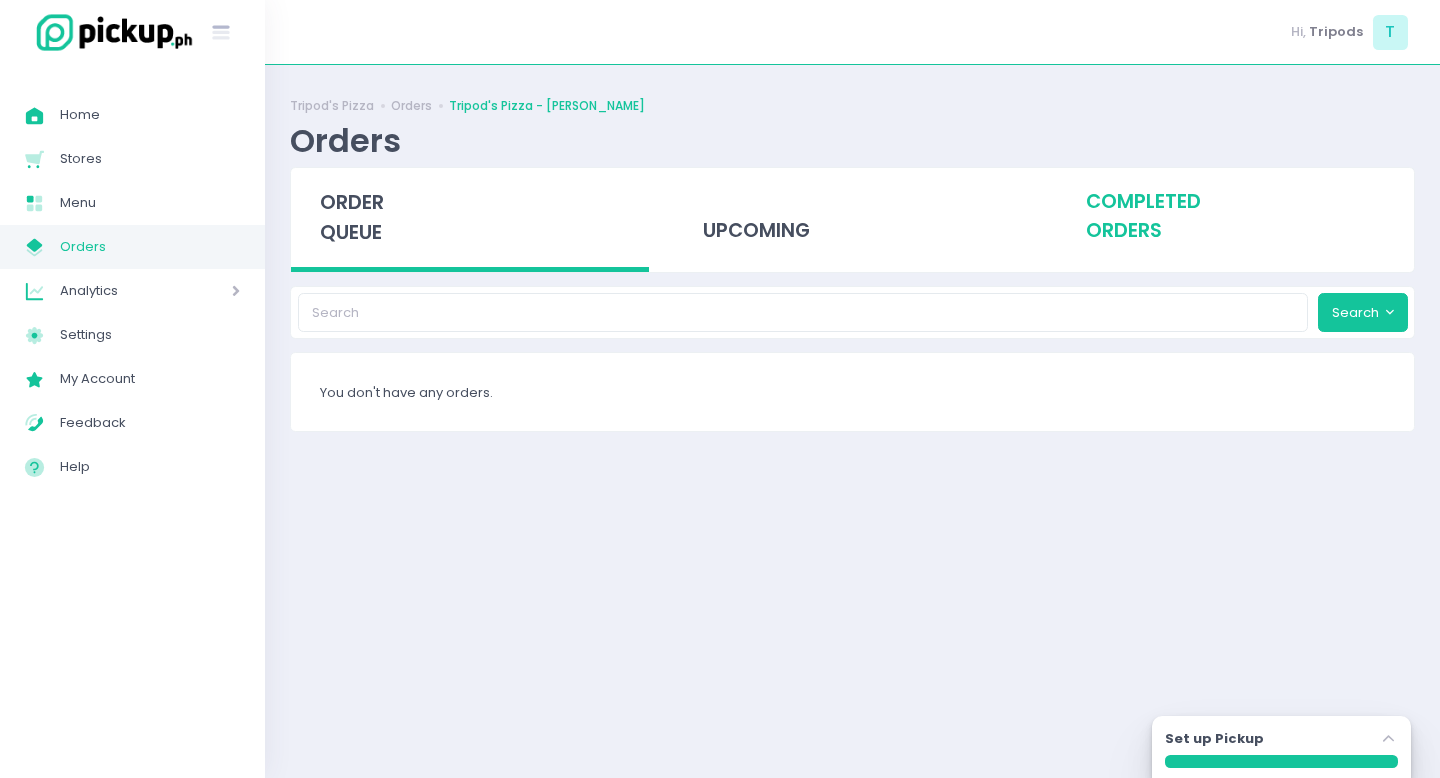 click on "completed  orders" at bounding box center [1235, 217] 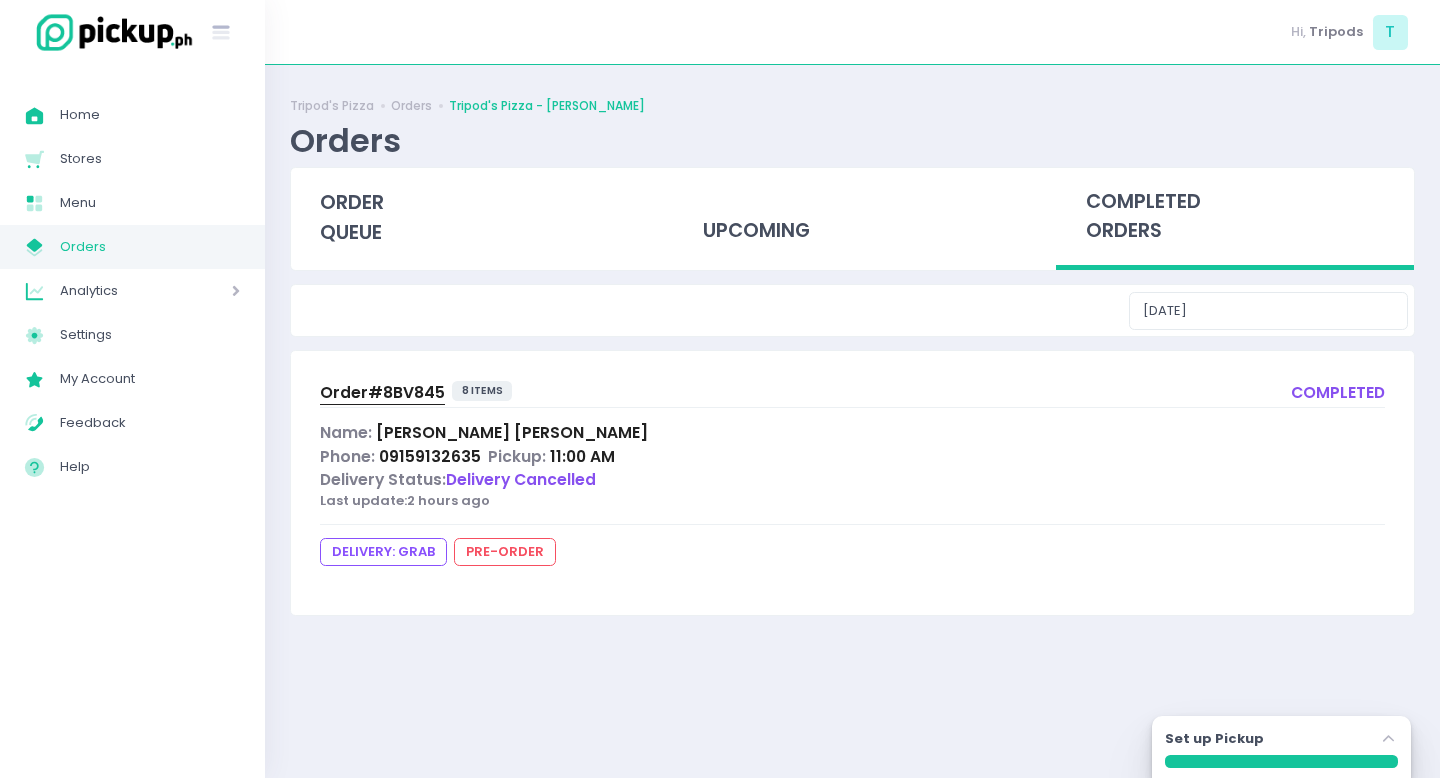 click on "Order# 8BV845" at bounding box center [382, 392] 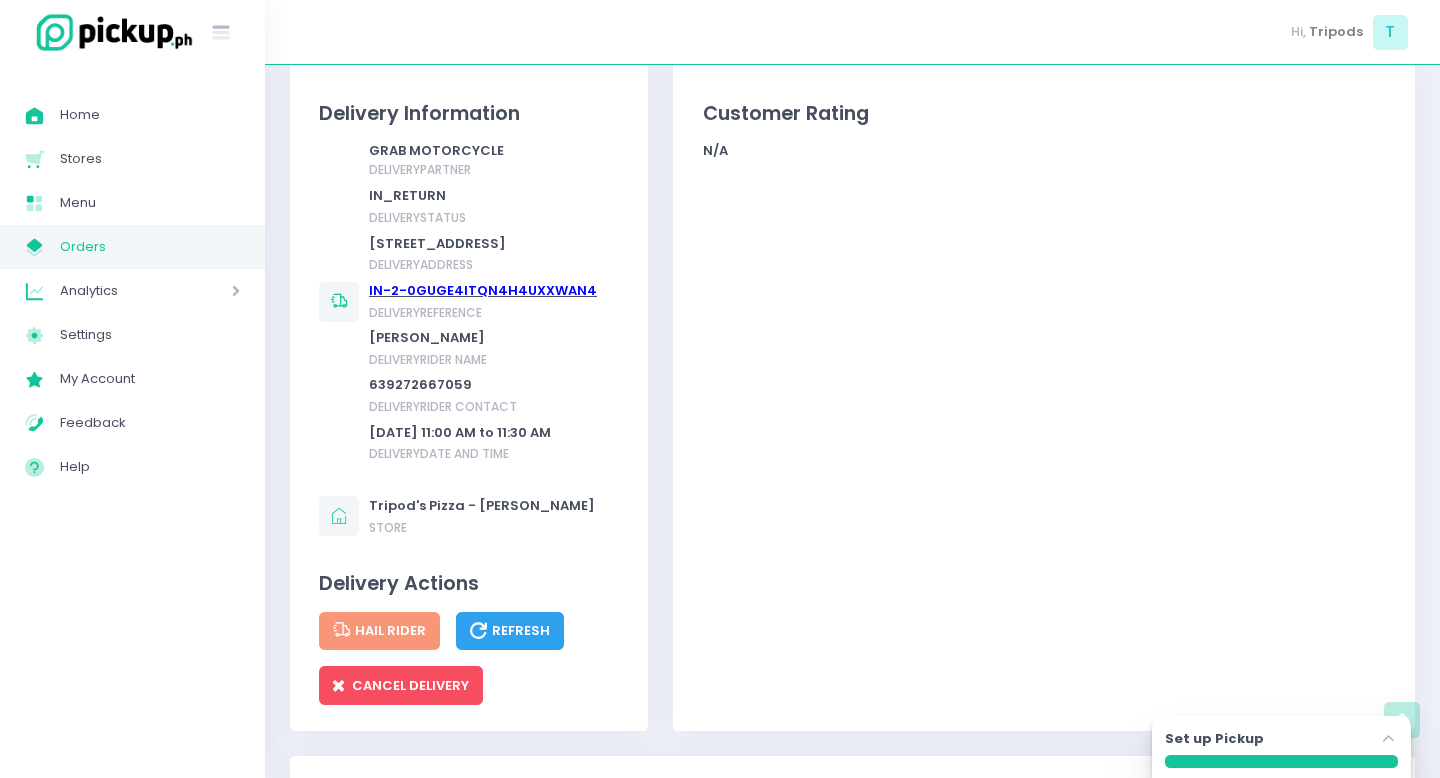 scroll, scrollTop: 1184, scrollLeft: 0, axis: vertical 